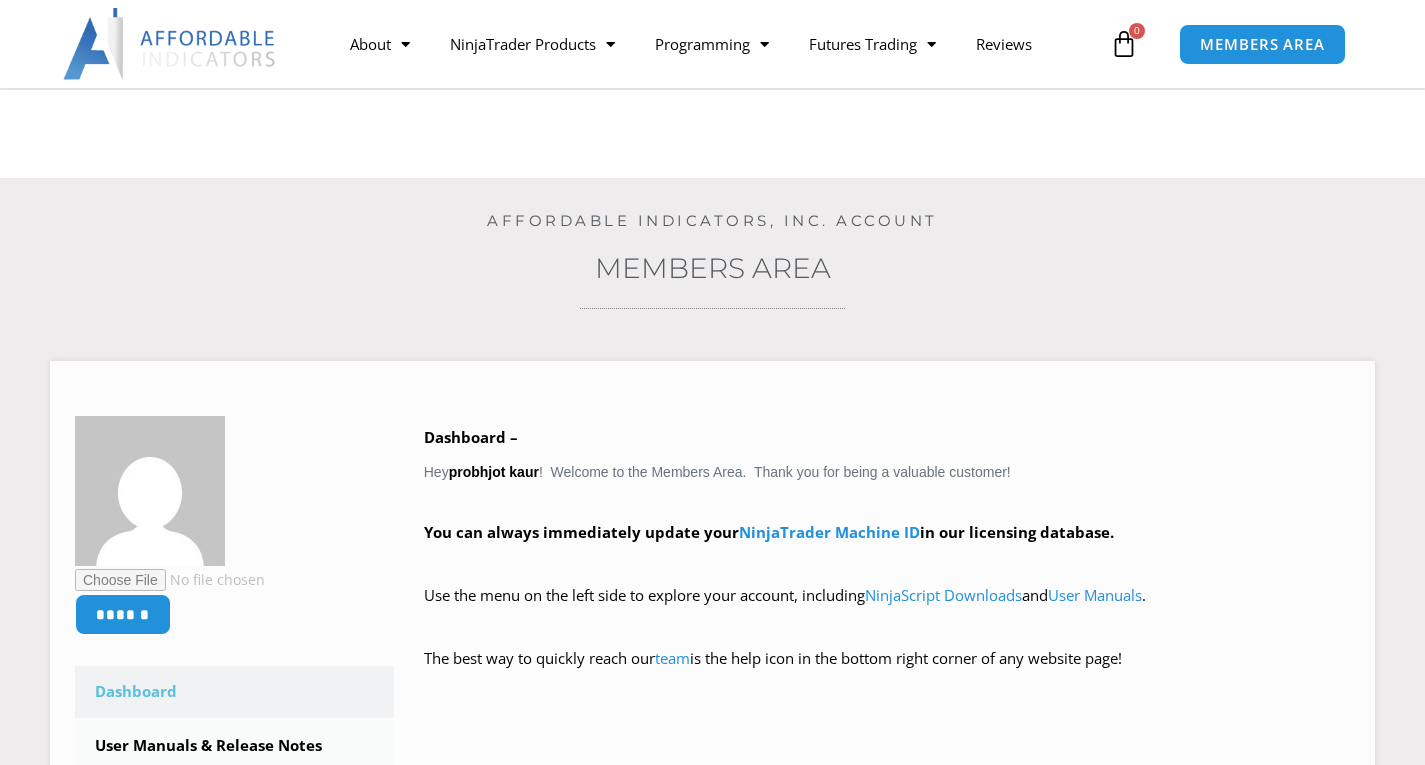 scroll, scrollTop: 144, scrollLeft: 0, axis: vertical 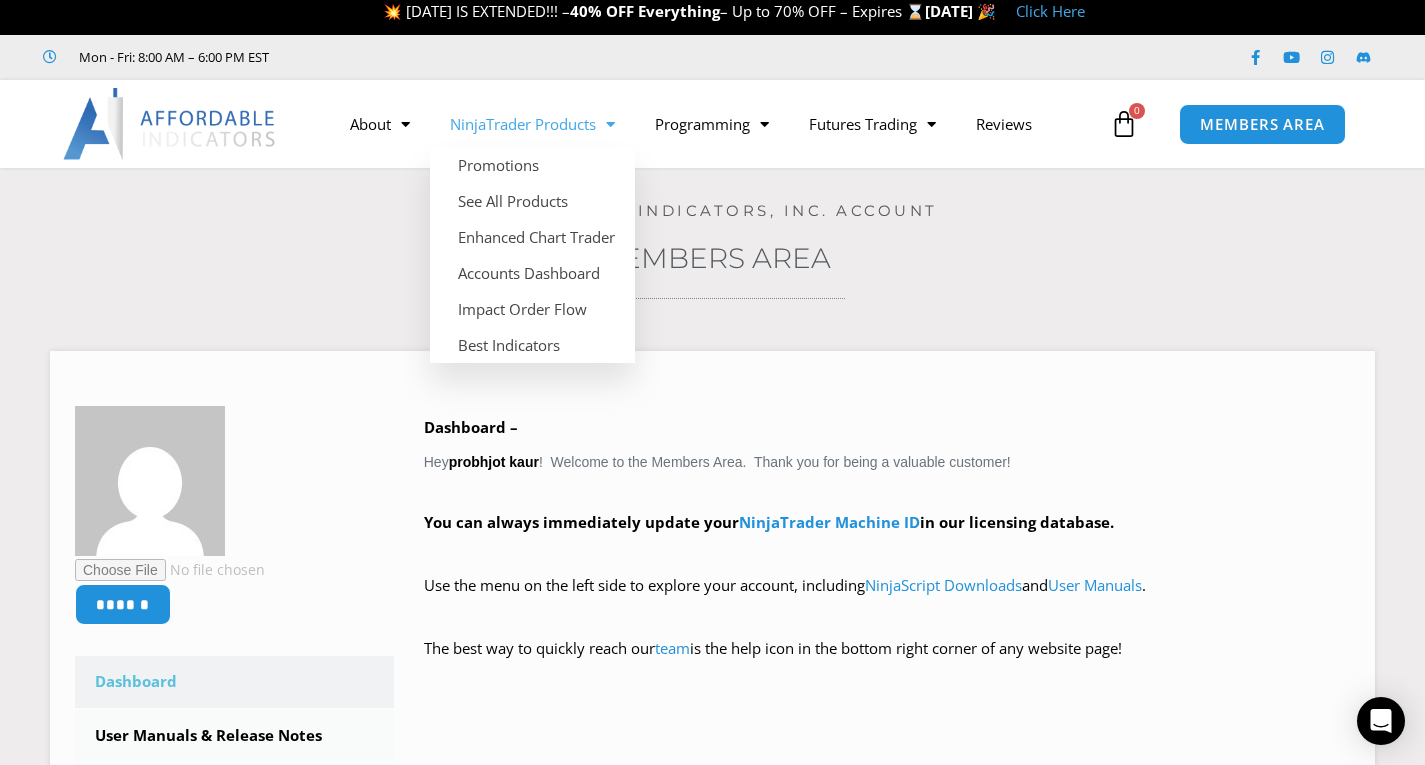 click on "NinjaTrader Products" 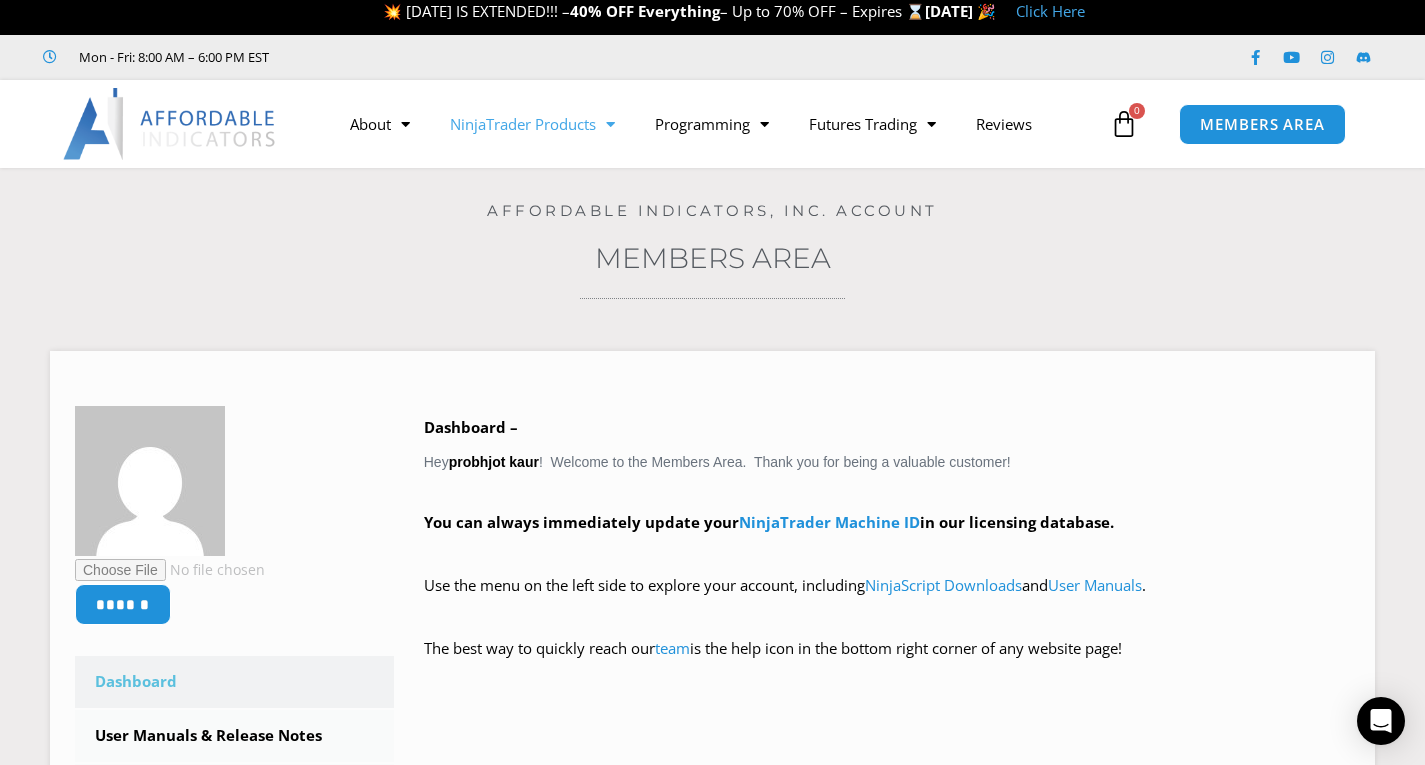 click on "NinjaTrader Products" 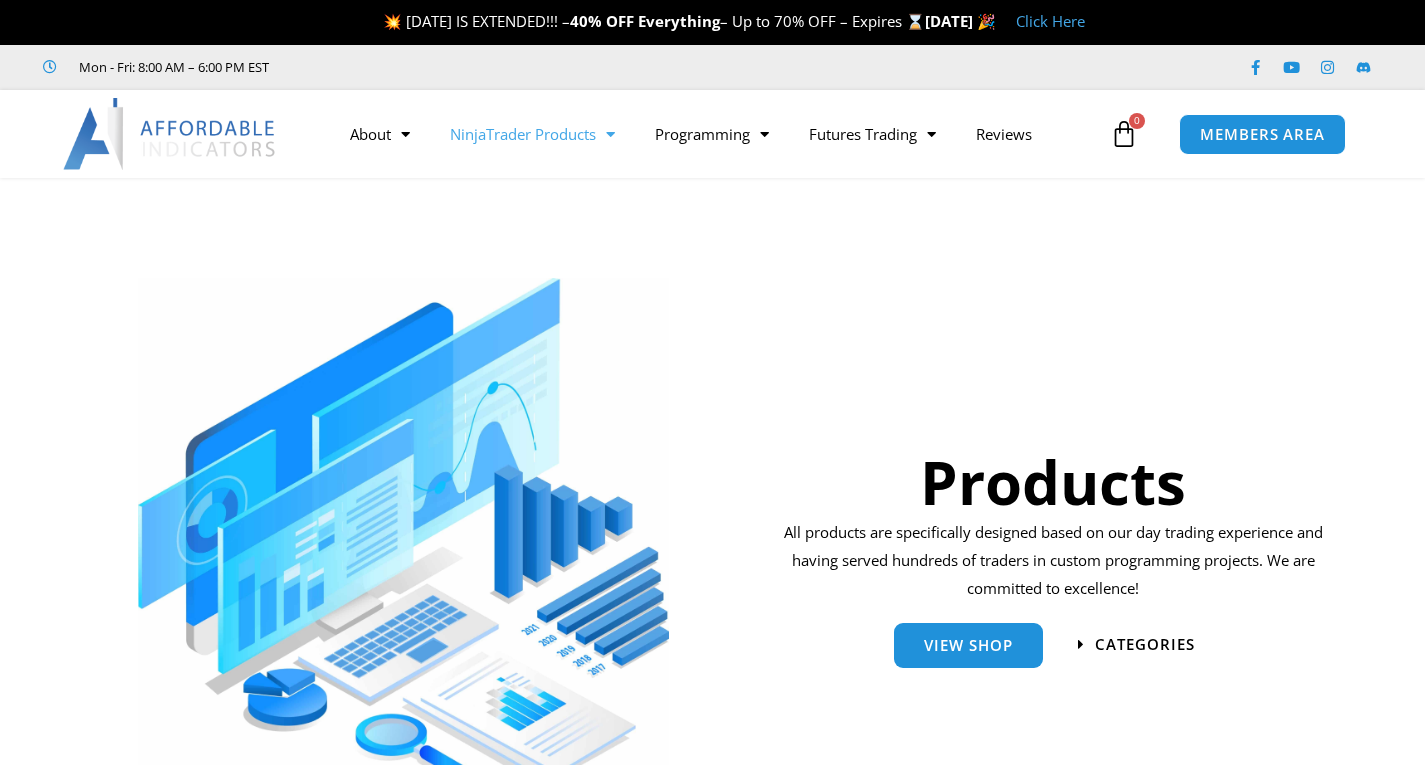 scroll, scrollTop: 0, scrollLeft: 0, axis: both 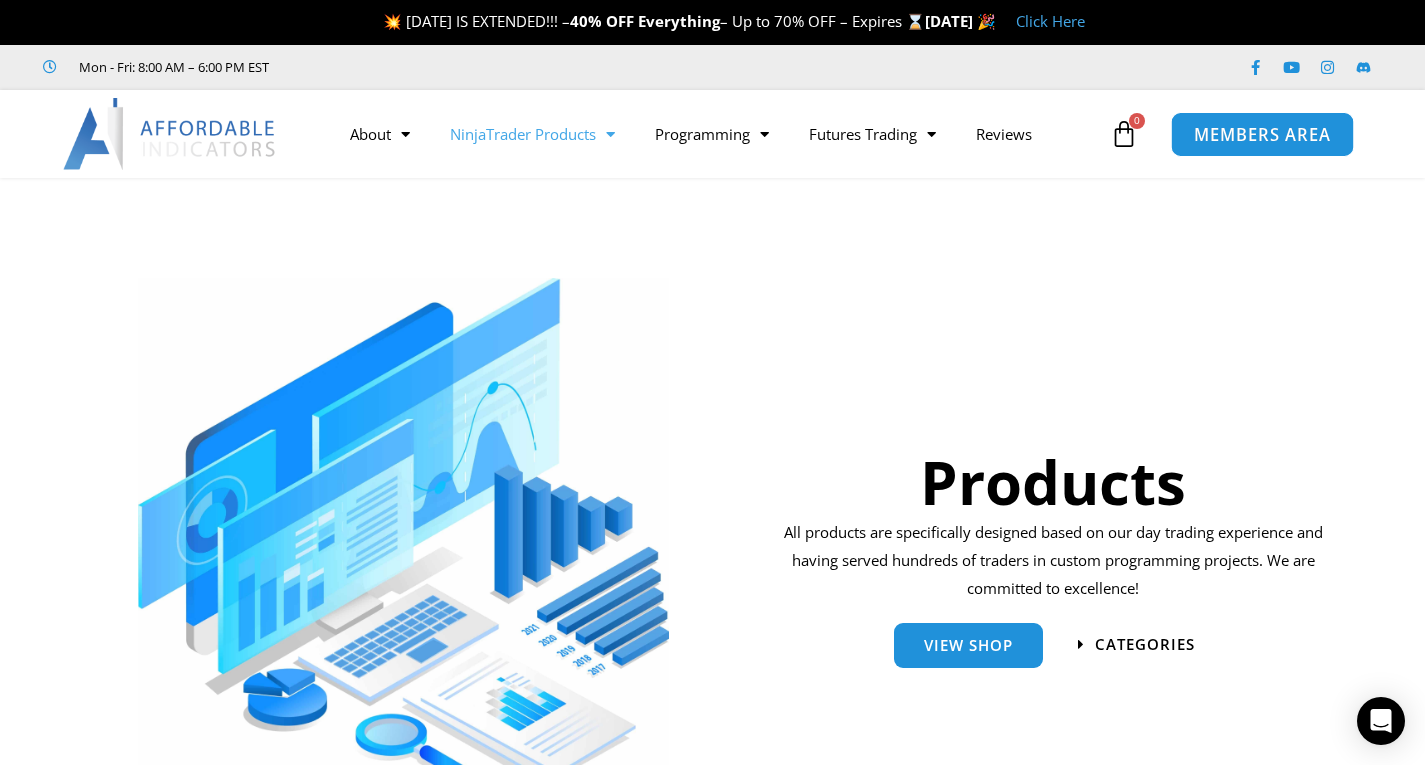 click on "MEMBERS AREA" at bounding box center (1262, 134) 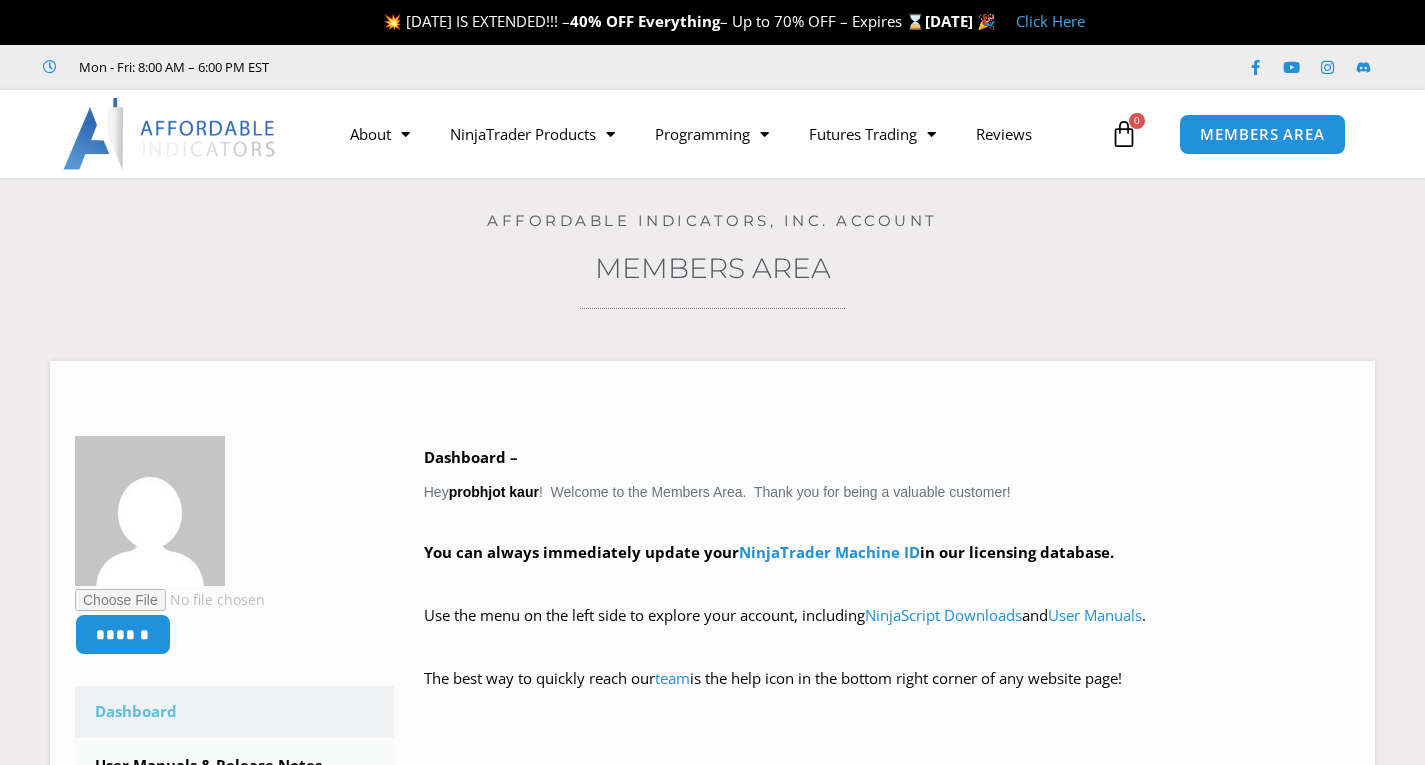 scroll, scrollTop: 0, scrollLeft: 0, axis: both 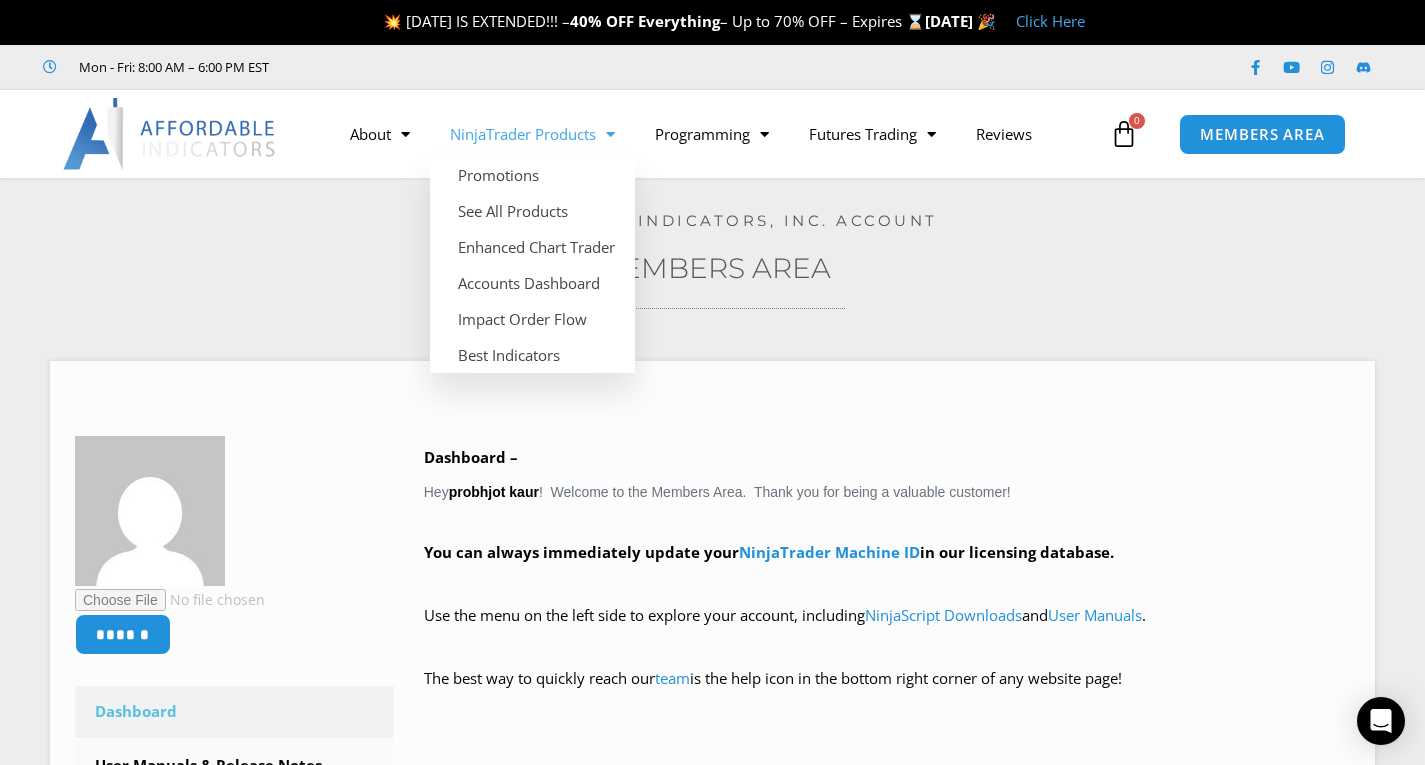 click on "NinjaTrader Products" 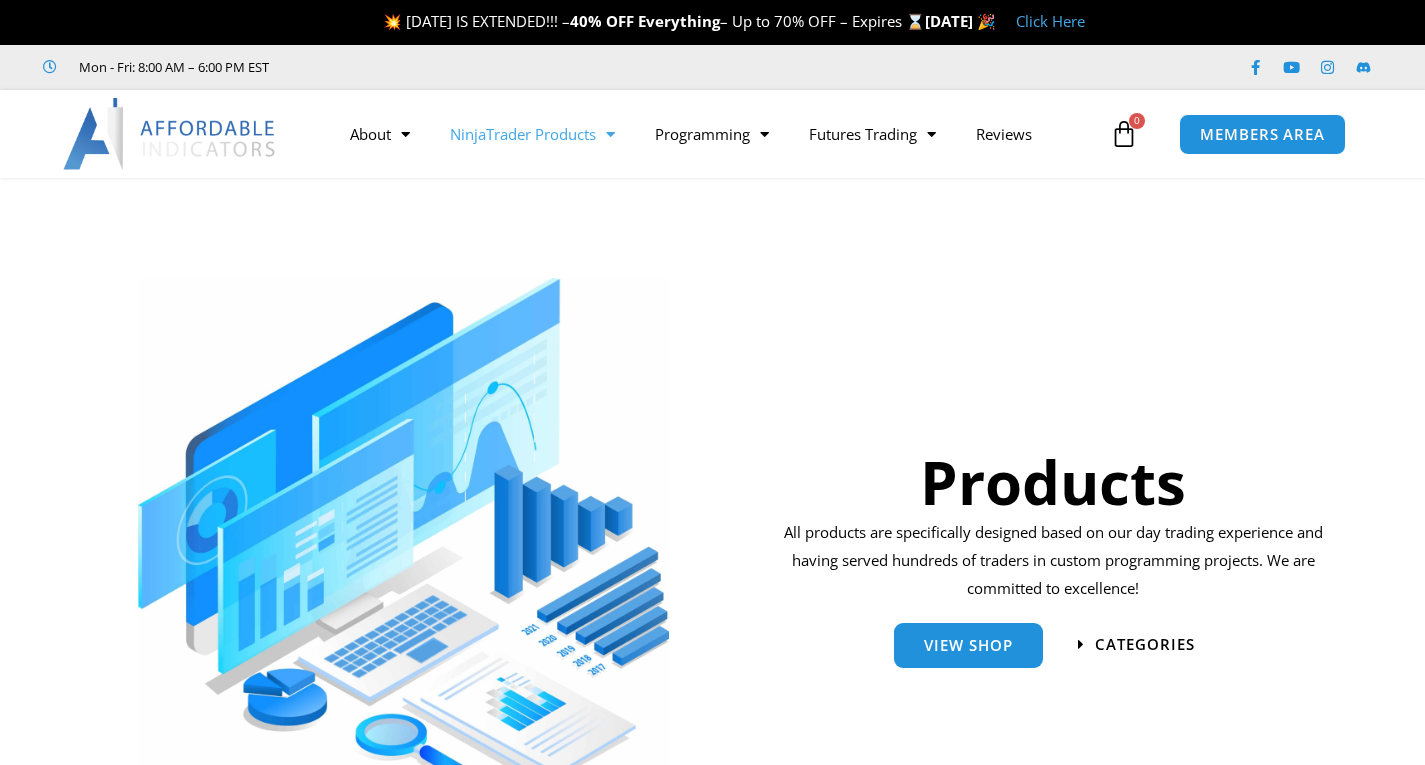 scroll, scrollTop: 0, scrollLeft: 0, axis: both 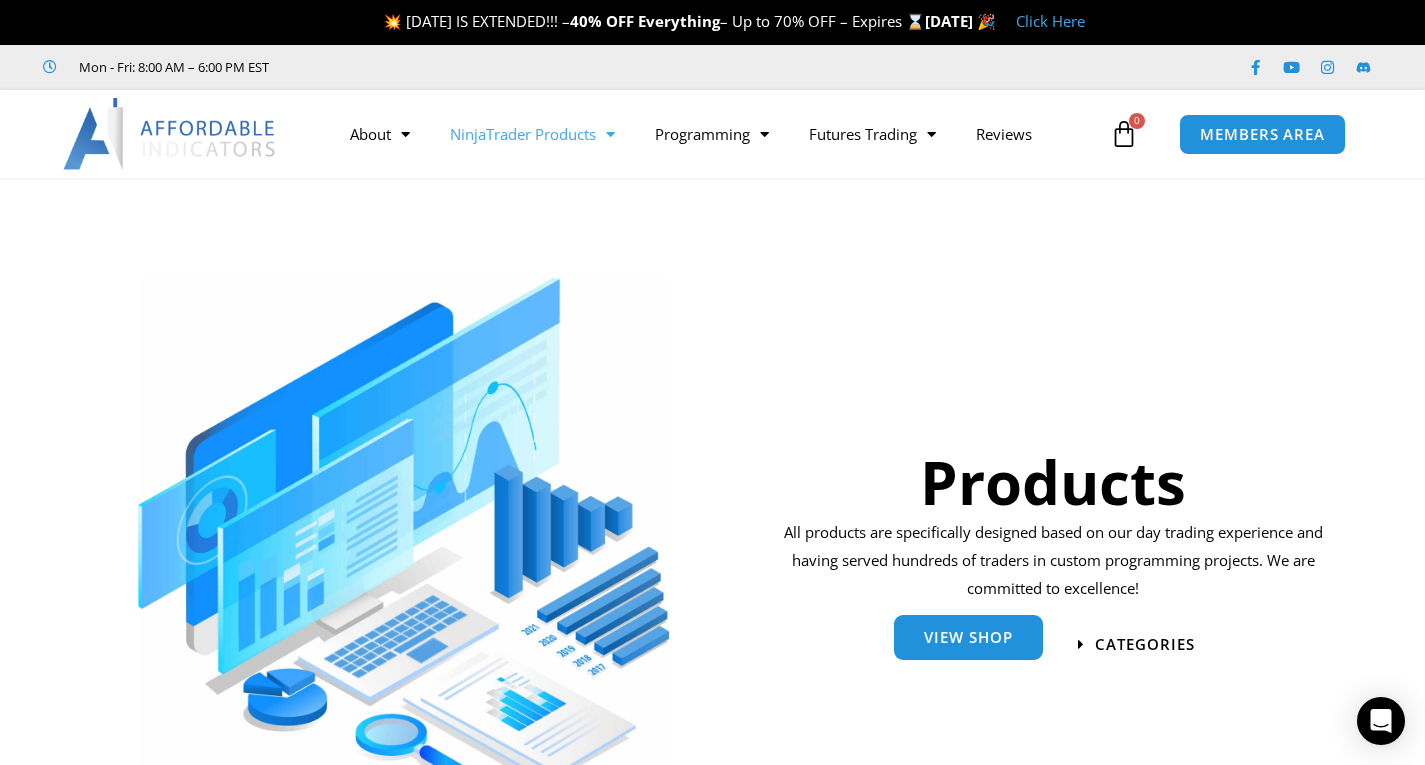 click on "View Shop" at bounding box center [968, 637] 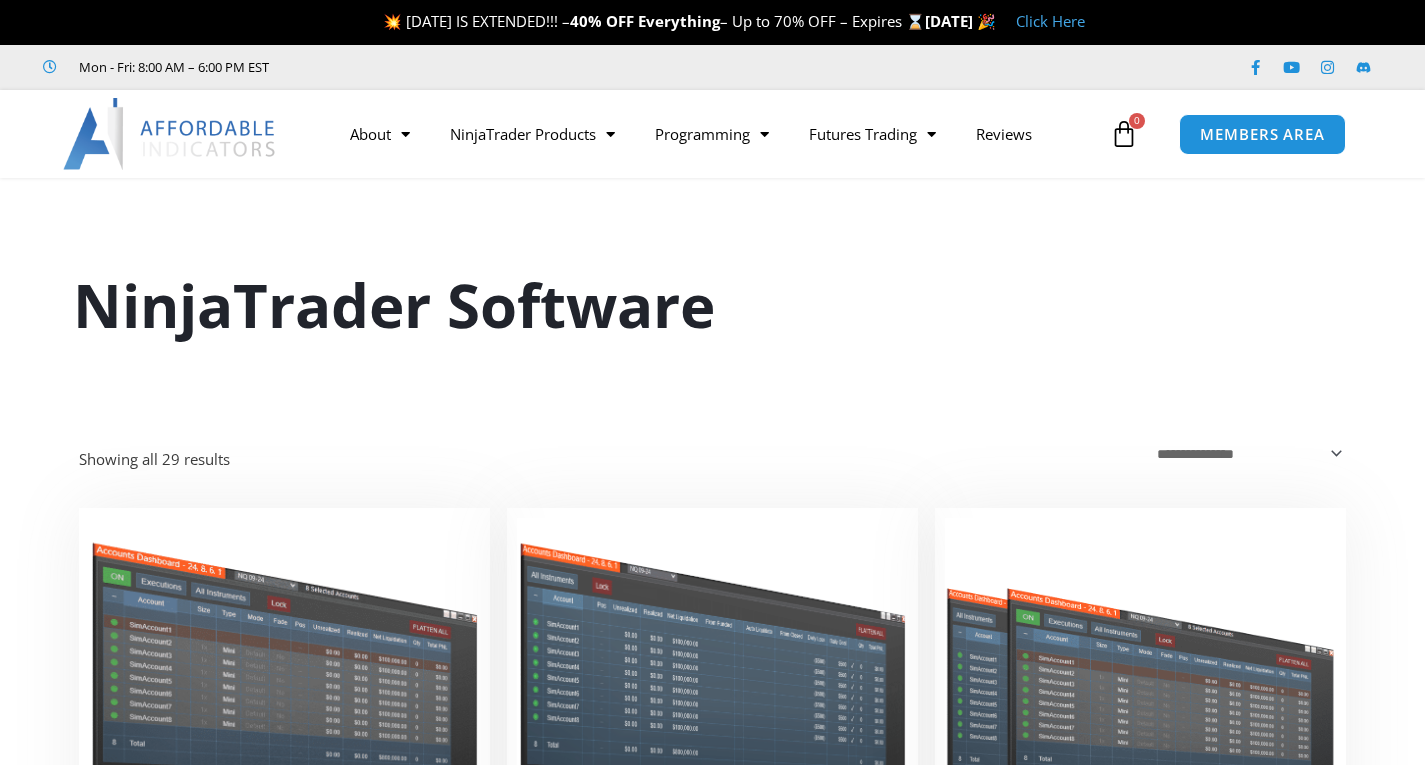 scroll, scrollTop: 0, scrollLeft: 0, axis: both 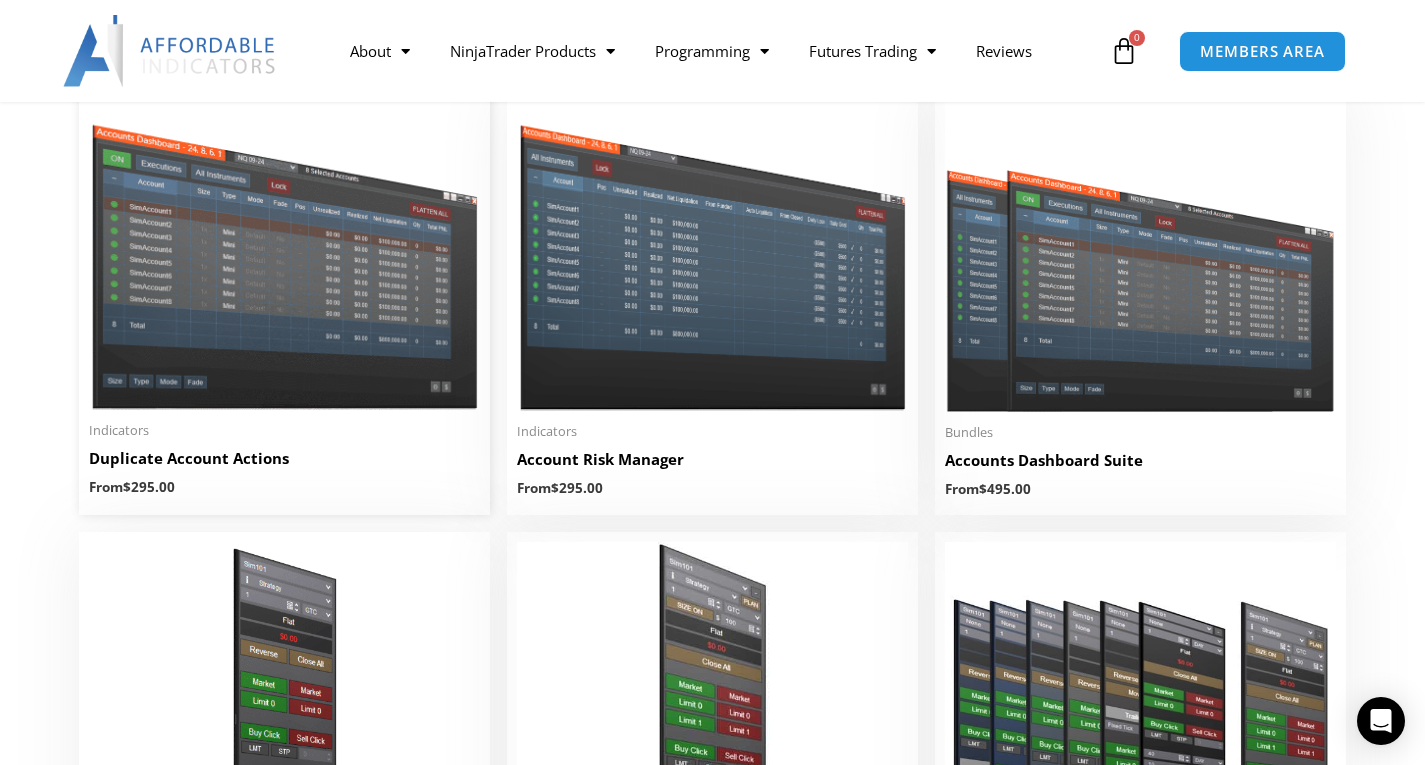 click at bounding box center [284, 255] 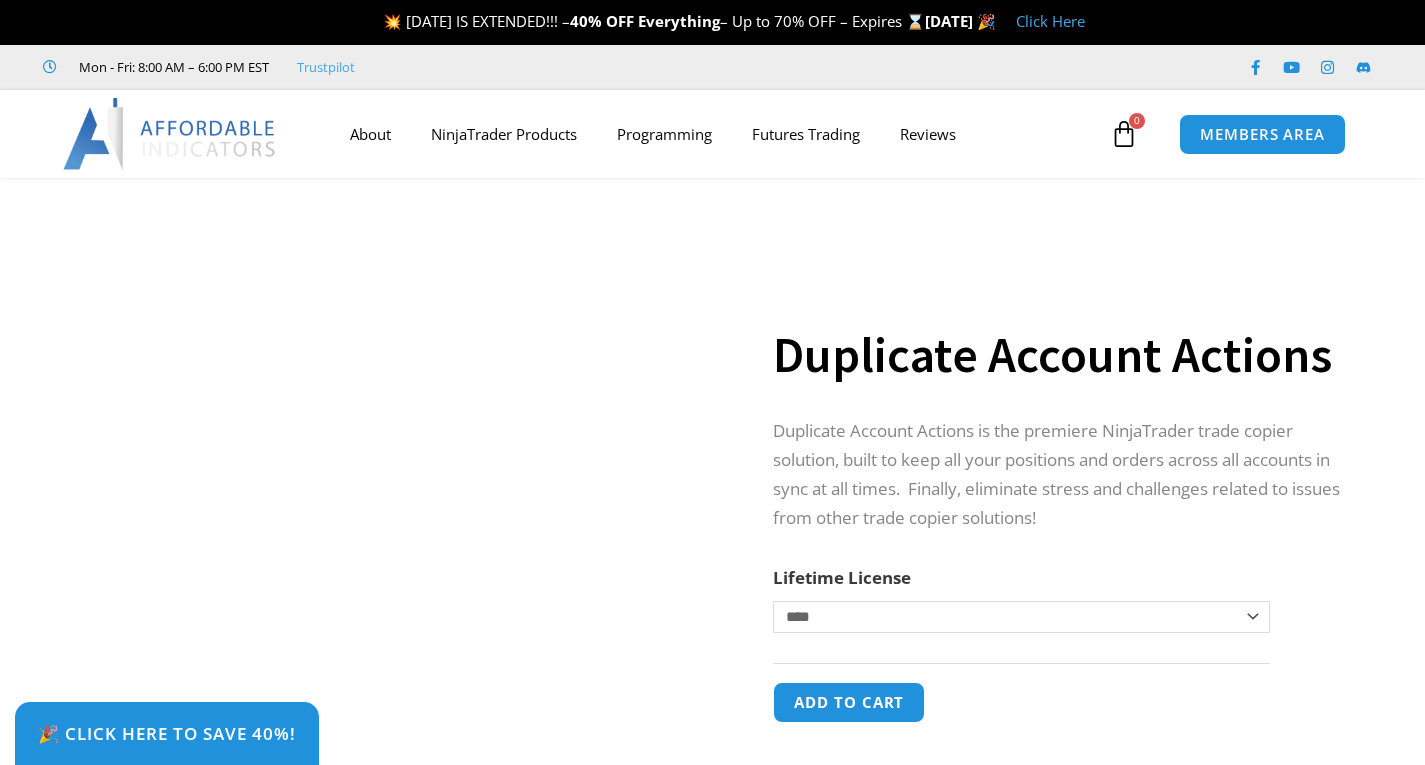 scroll, scrollTop: 0, scrollLeft: 0, axis: both 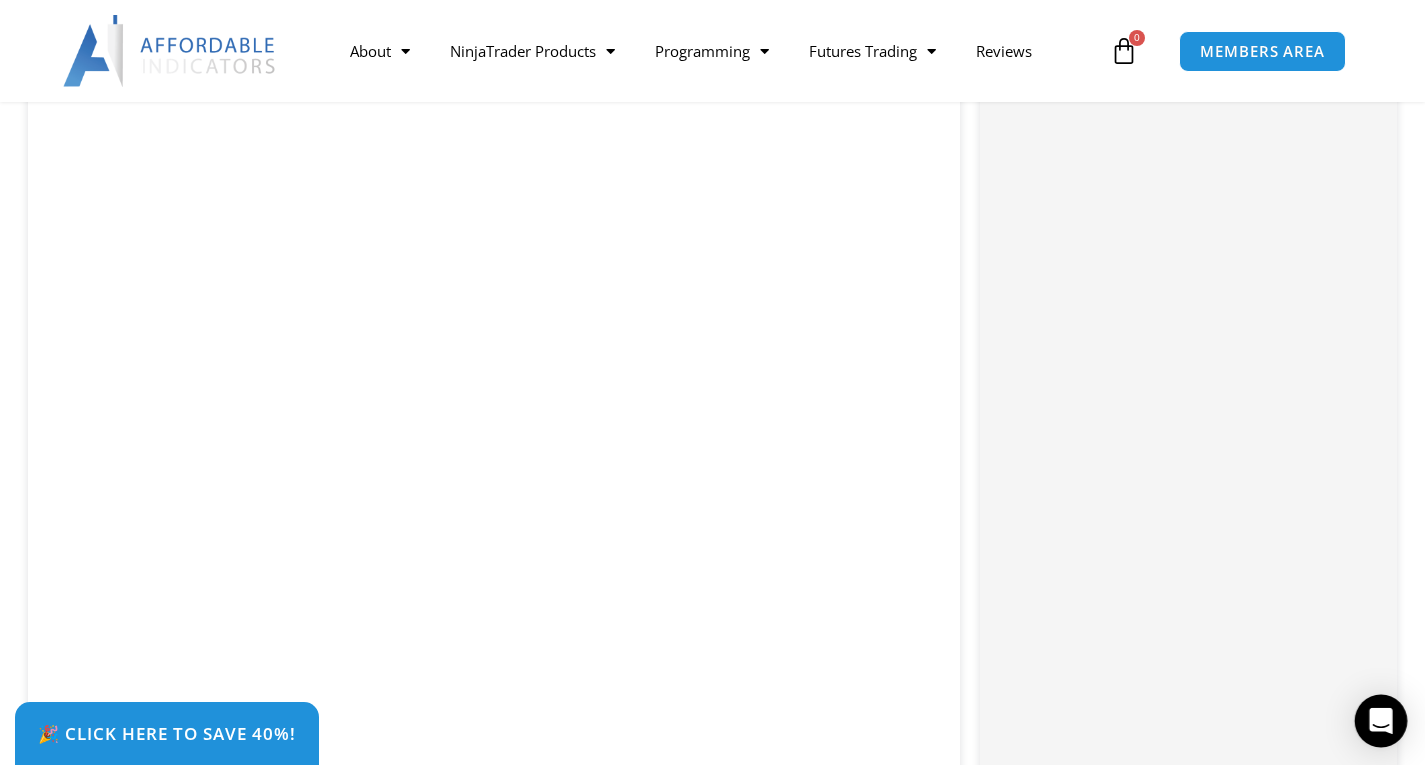 click 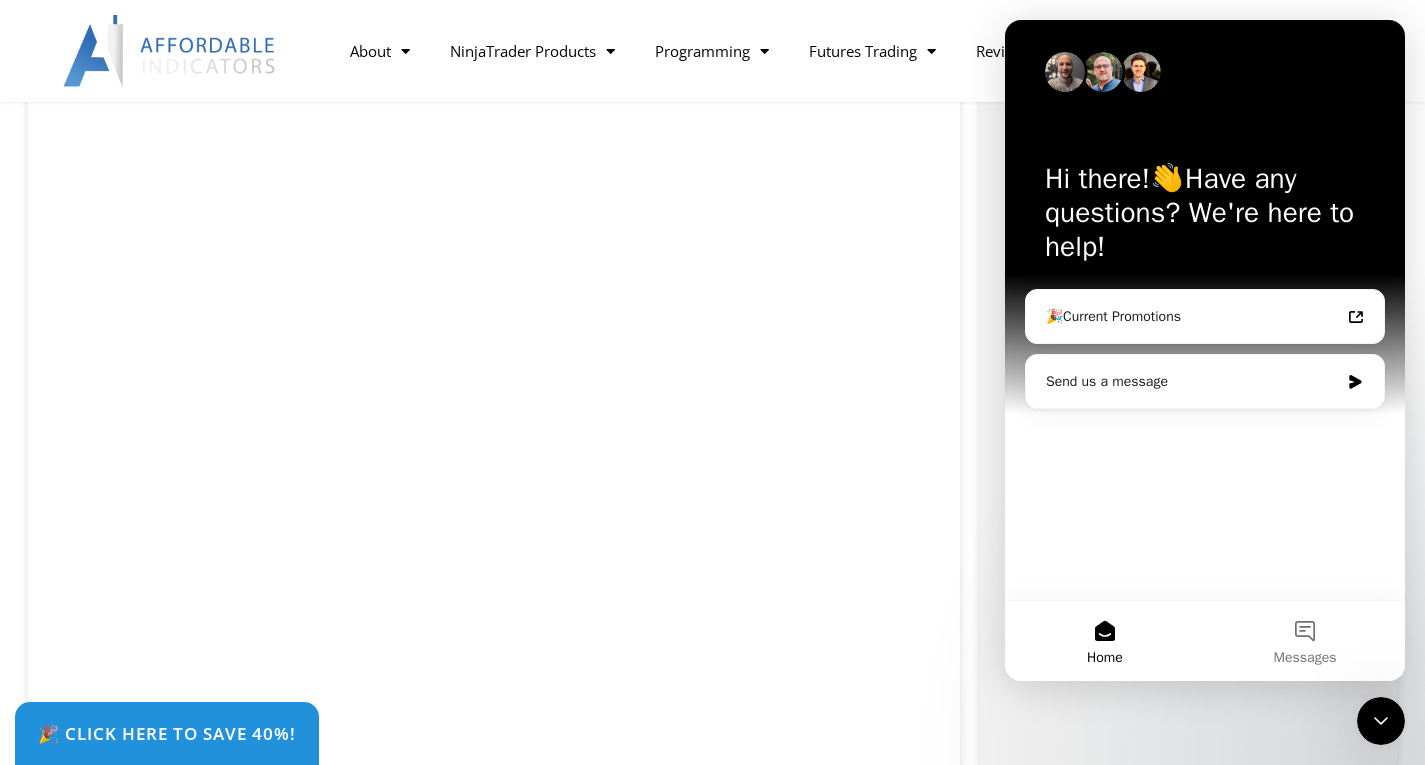 scroll, scrollTop: 0, scrollLeft: 0, axis: both 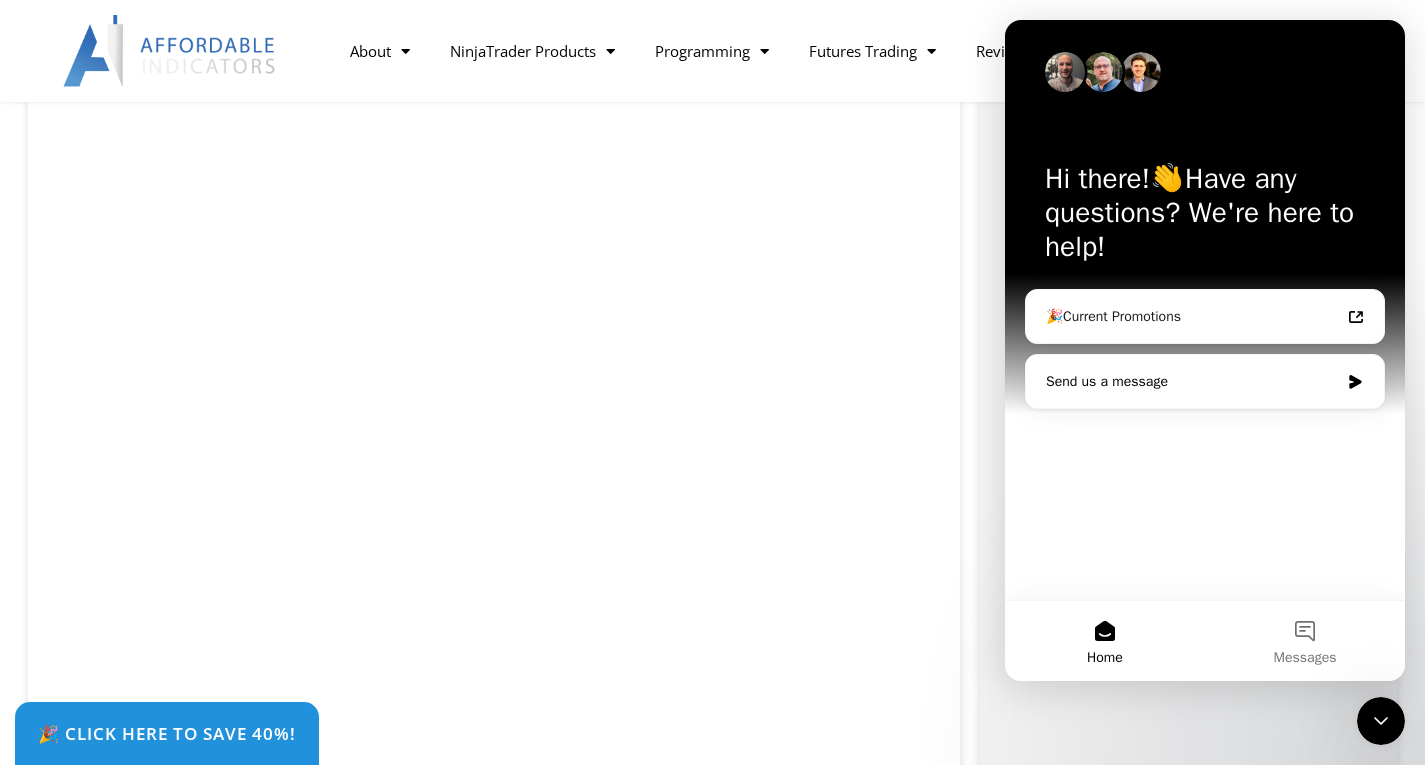 click on "Send us a message" at bounding box center (1192, 381) 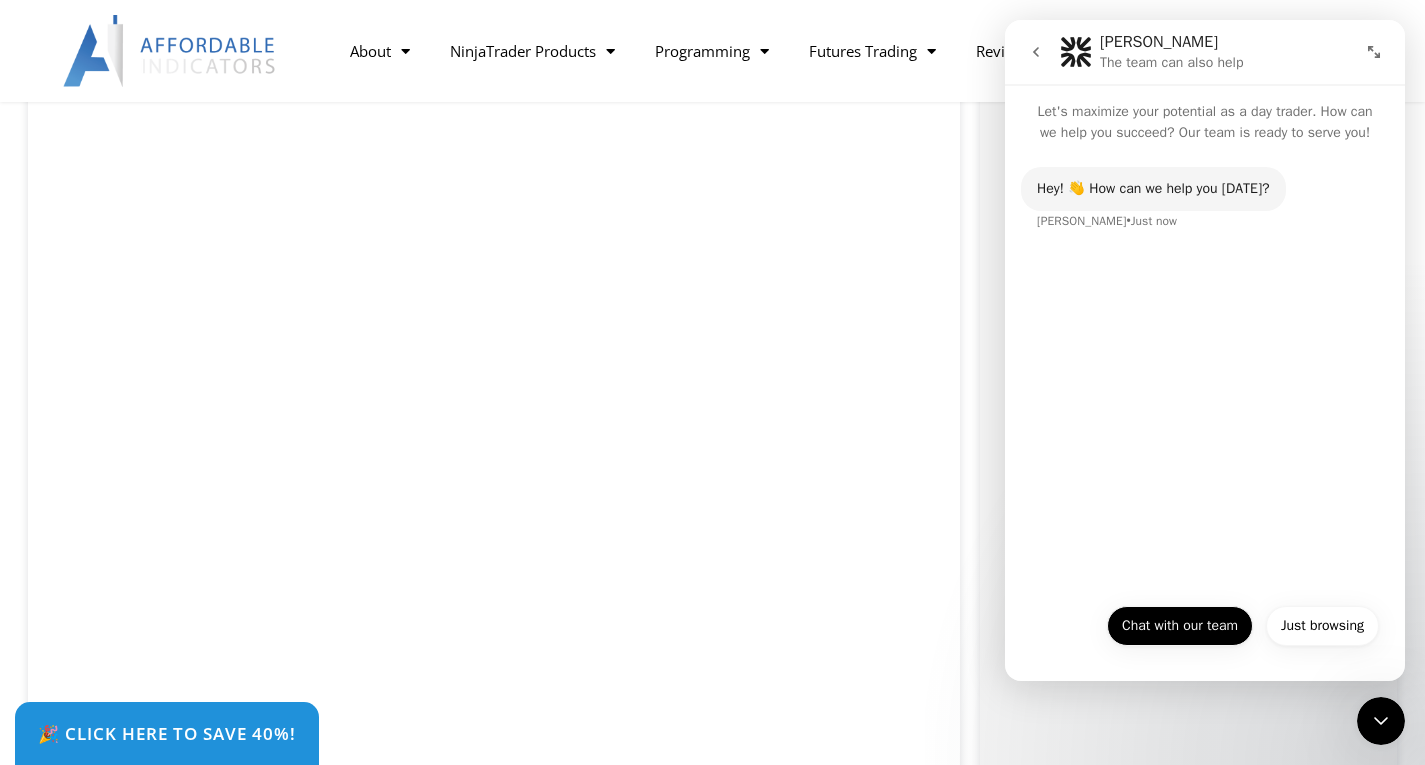 click on "Chat with our team" at bounding box center (1180, 626) 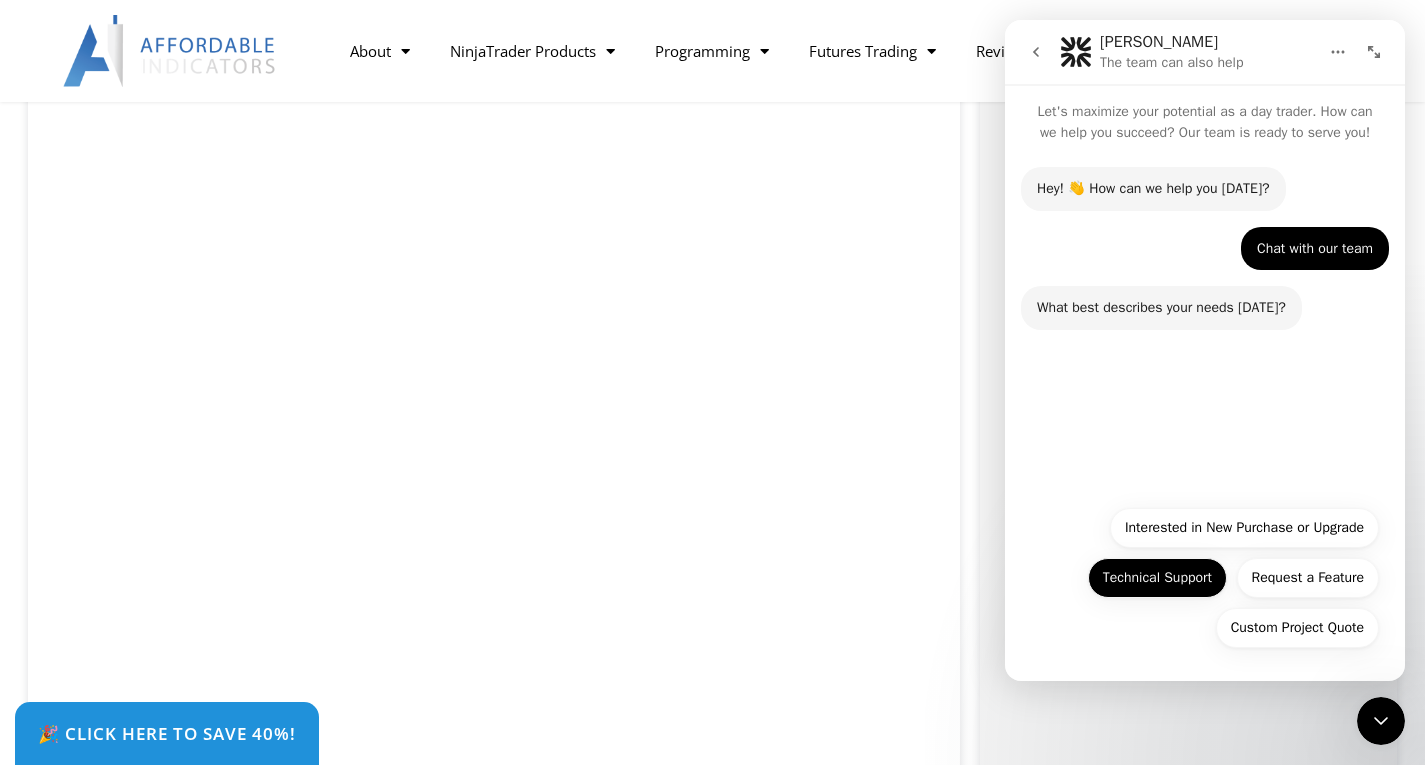 click on "Technical Support" at bounding box center [1157, 578] 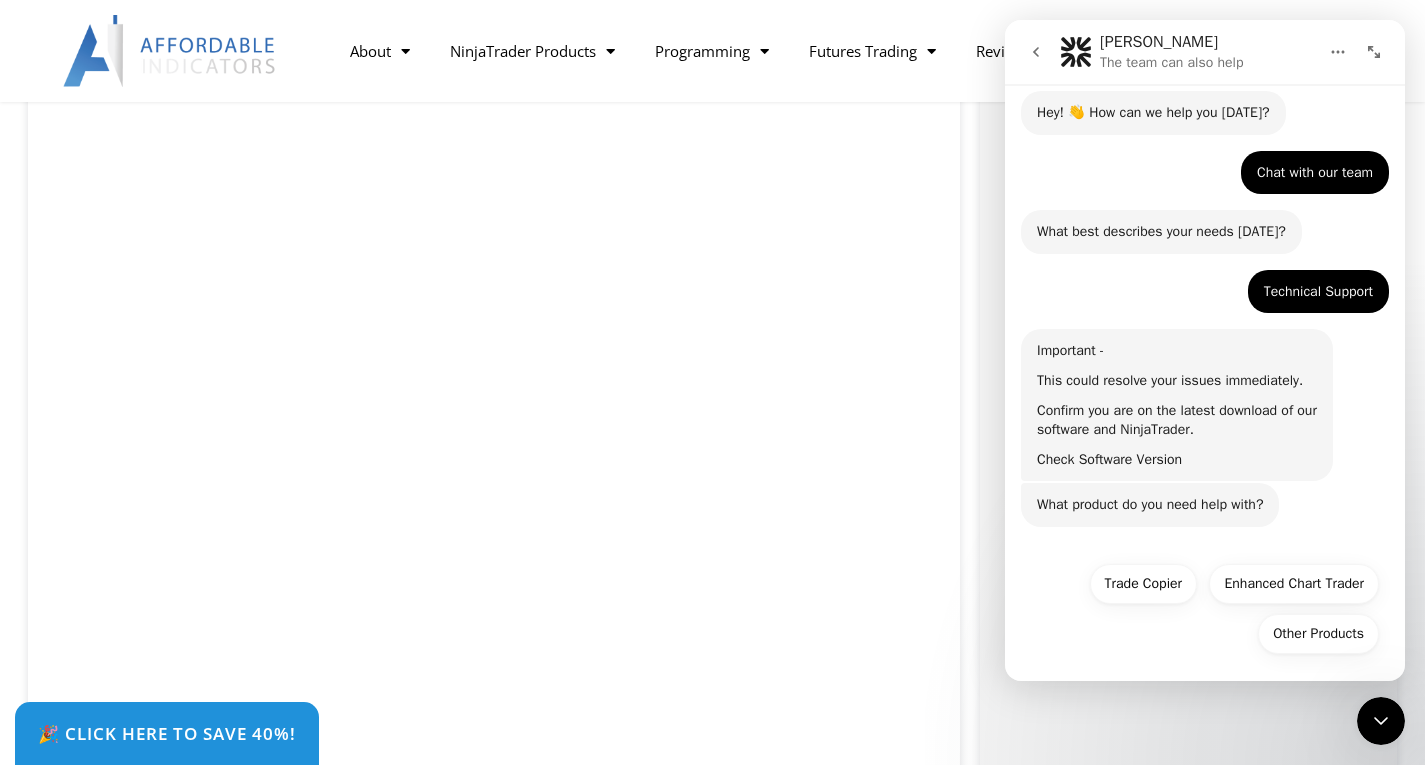 scroll, scrollTop: 82, scrollLeft: 0, axis: vertical 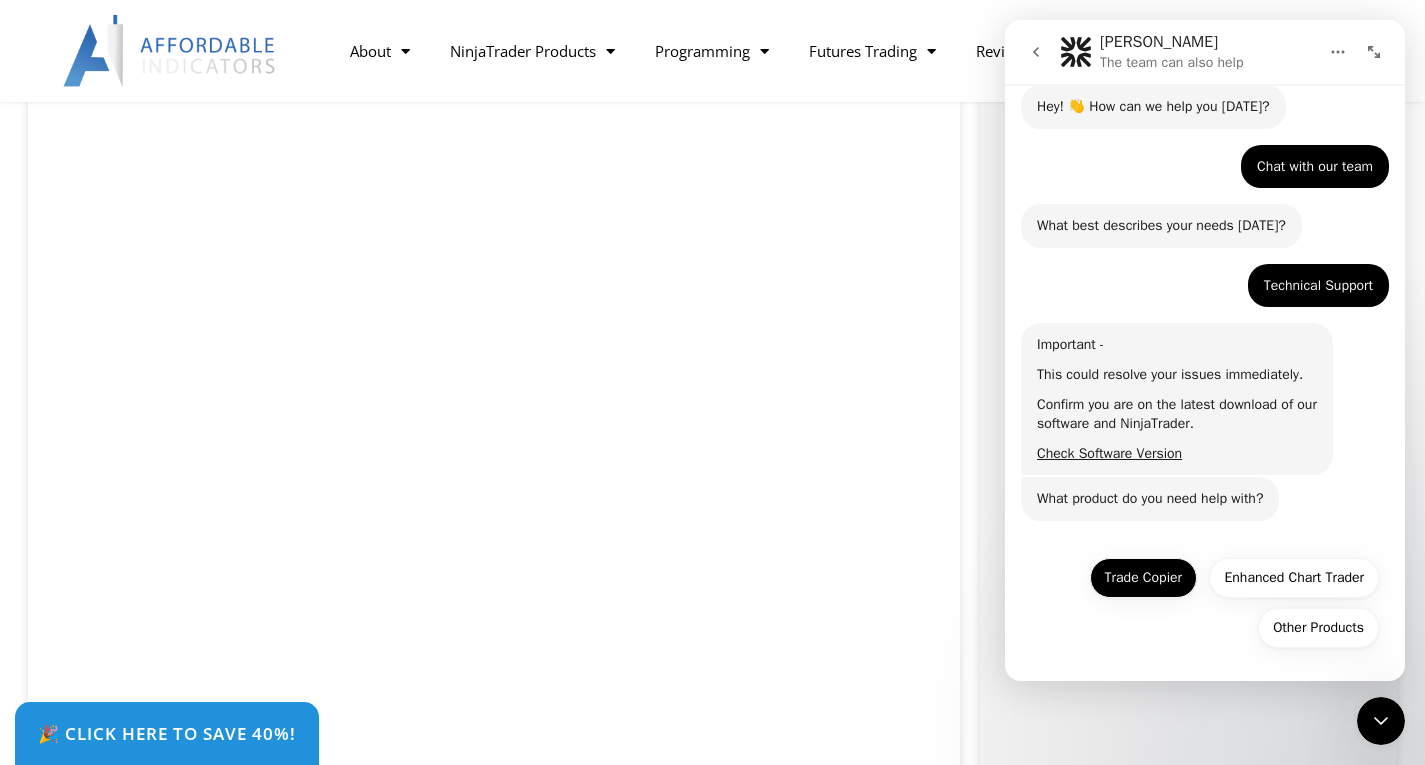 click on "Trade Copier" at bounding box center (1143, 578) 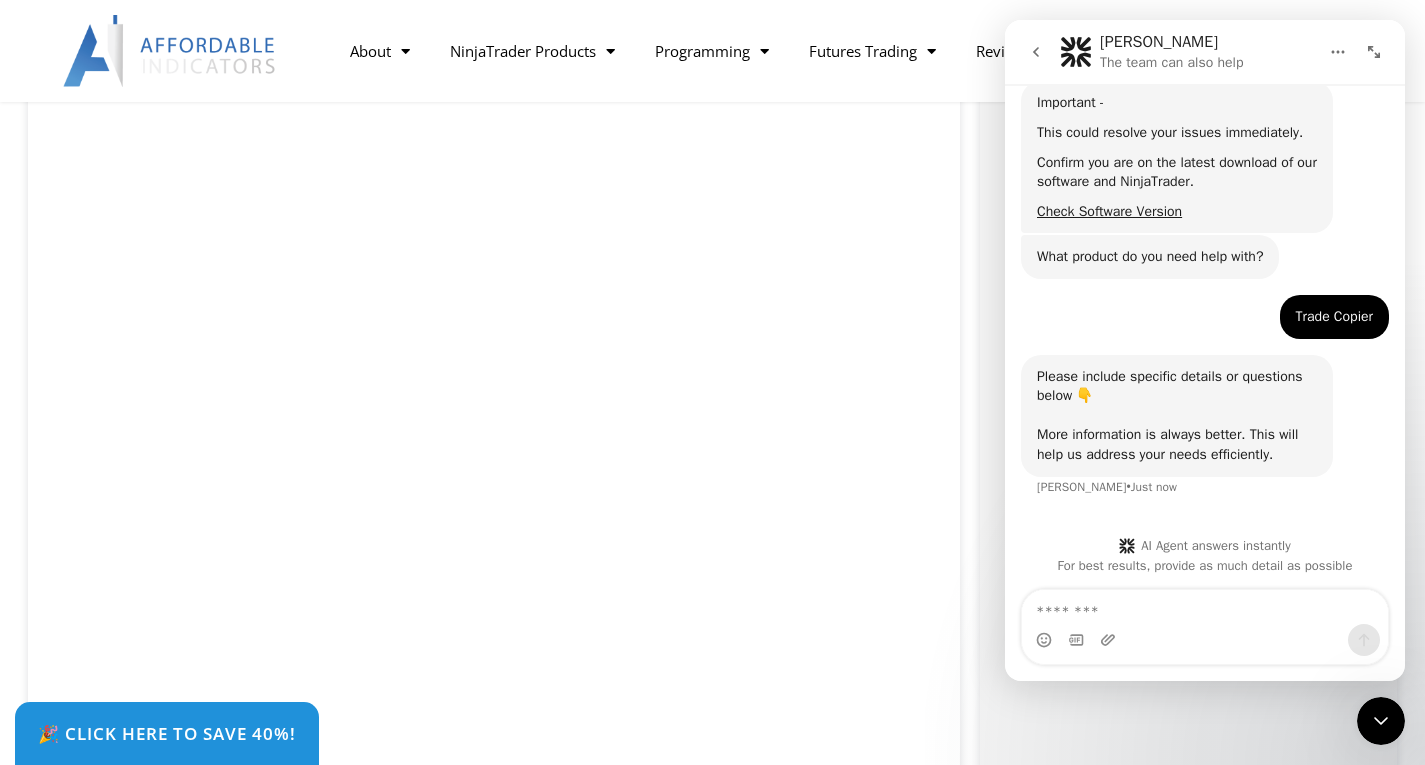 scroll, scrollTop: 327, scrollLeft: 0, axis: vertical 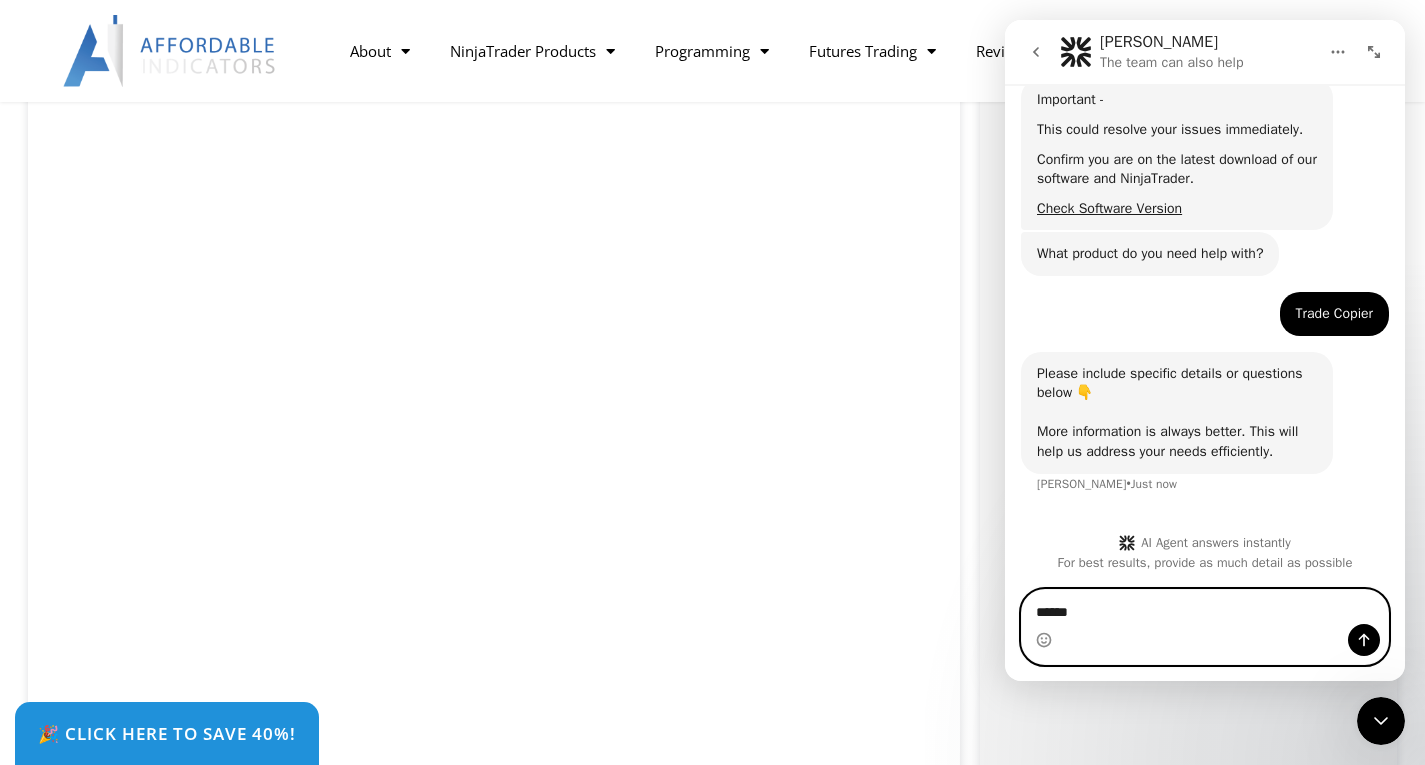 click on "*****" at bounding box center (1205, 607) 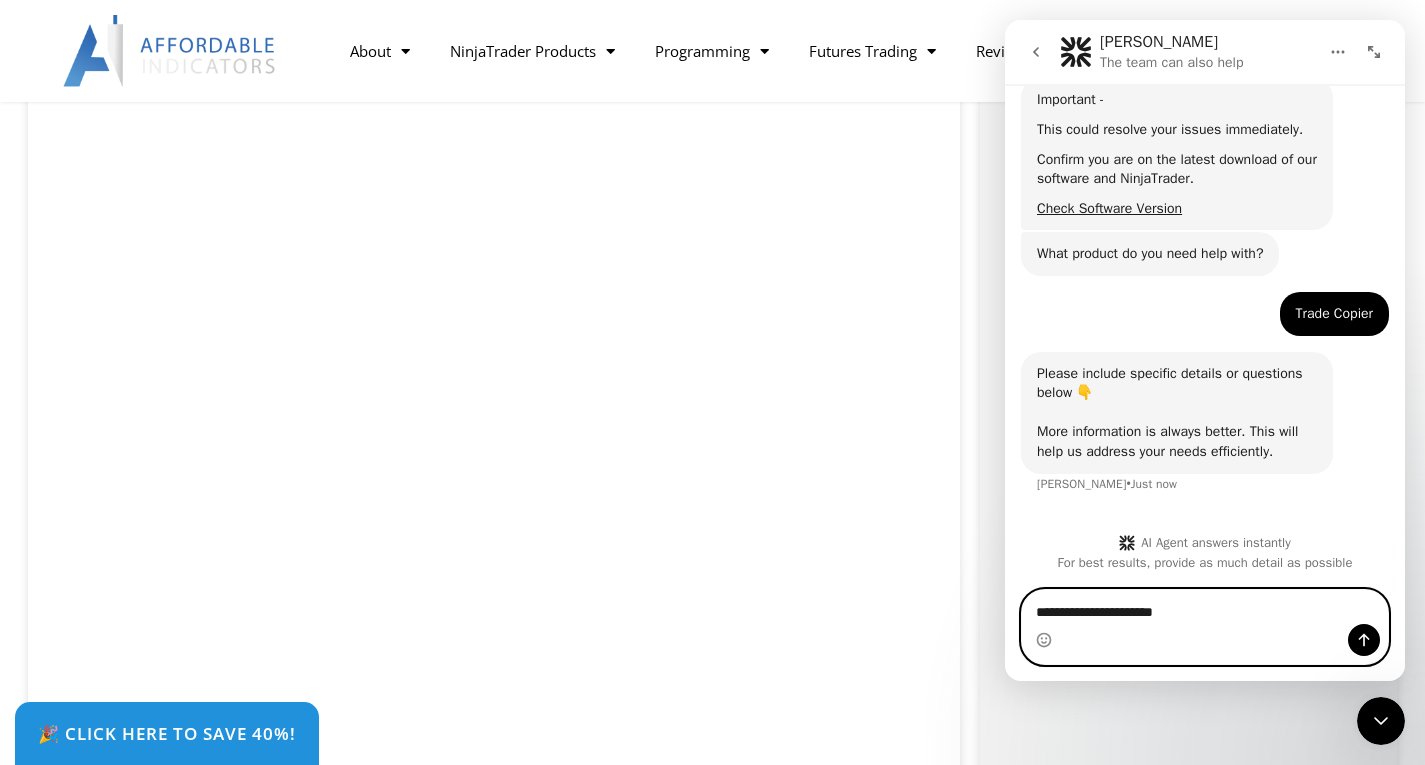 type on "**********" 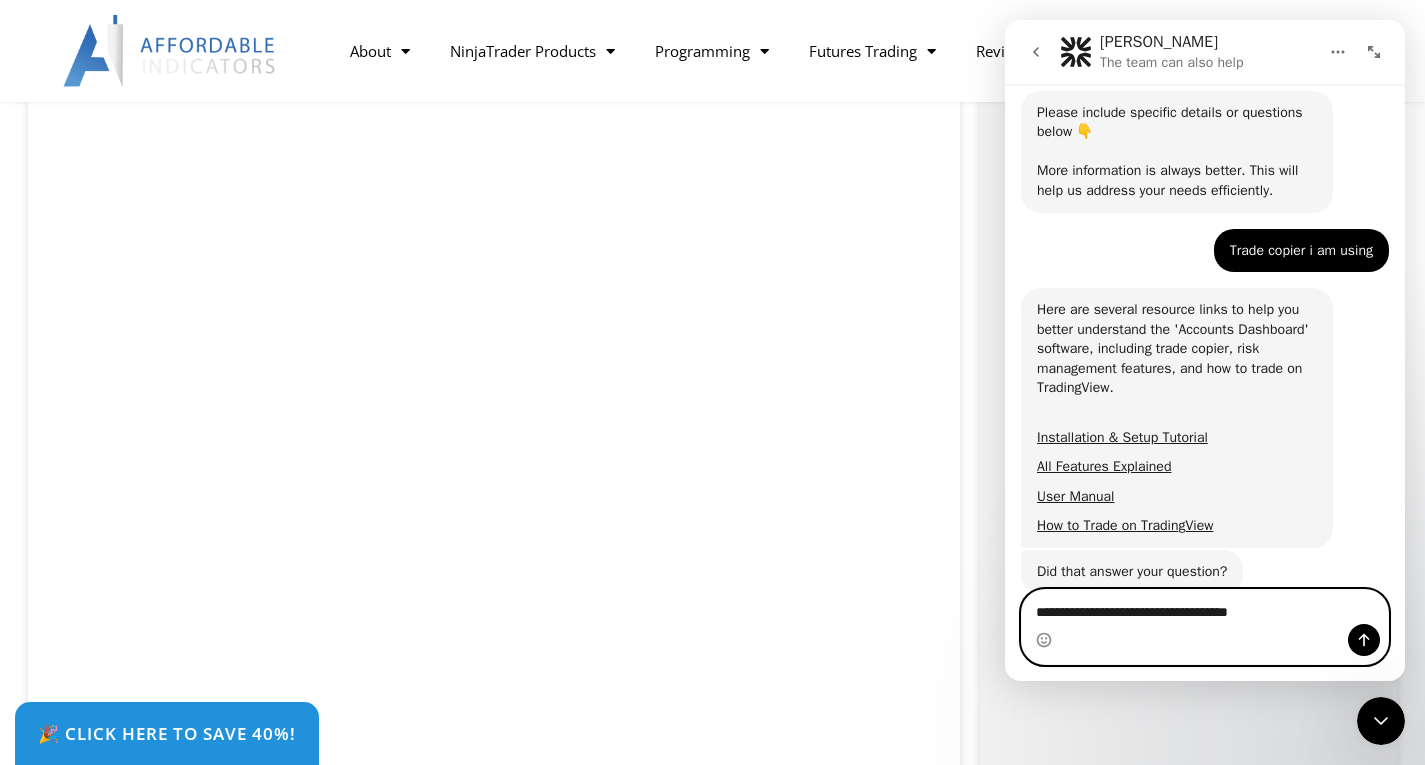 scroll, scrollTop: 633, scrollLeft: 0, axis: vertical 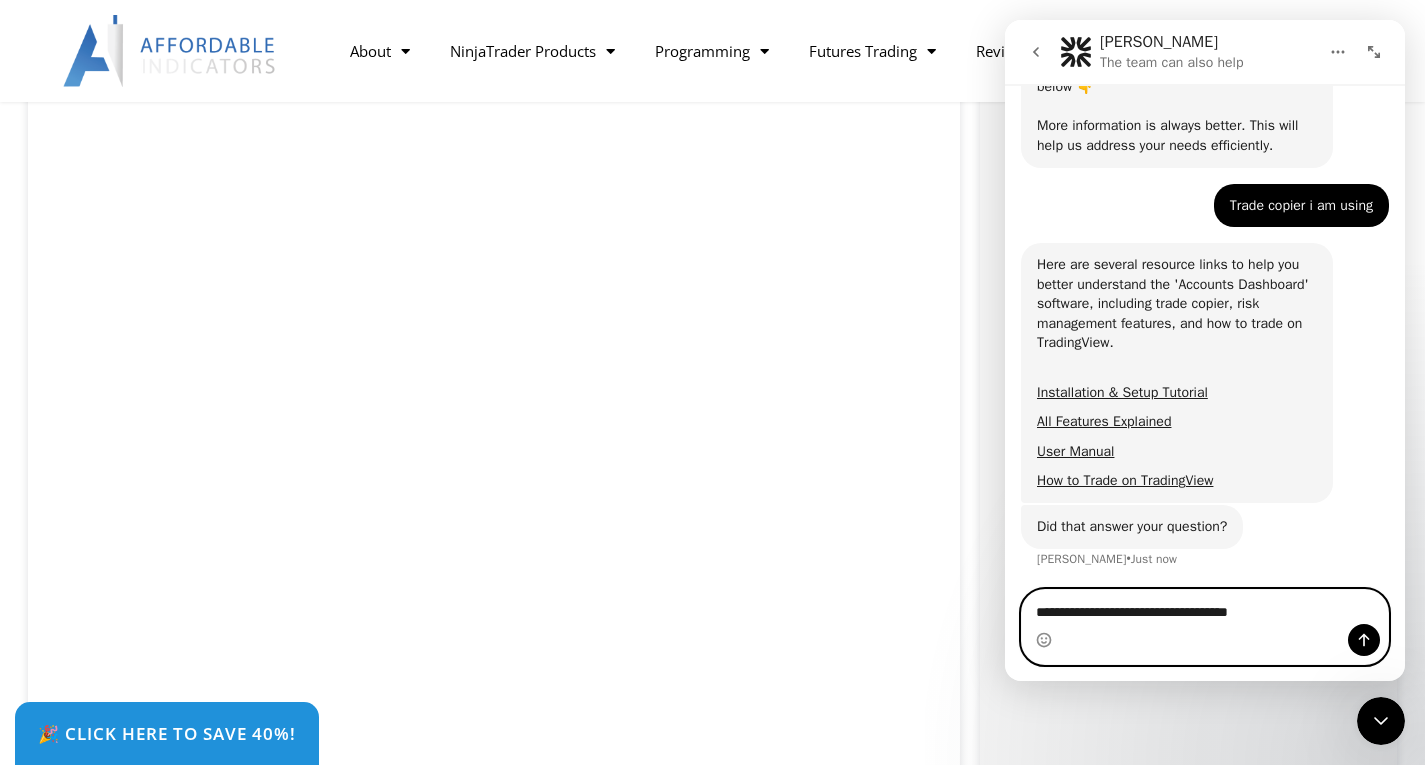 drag, startPoint x: 1264, startPoint y: 609, endPoint x: 1282, endPoint y: 609, distance: 18 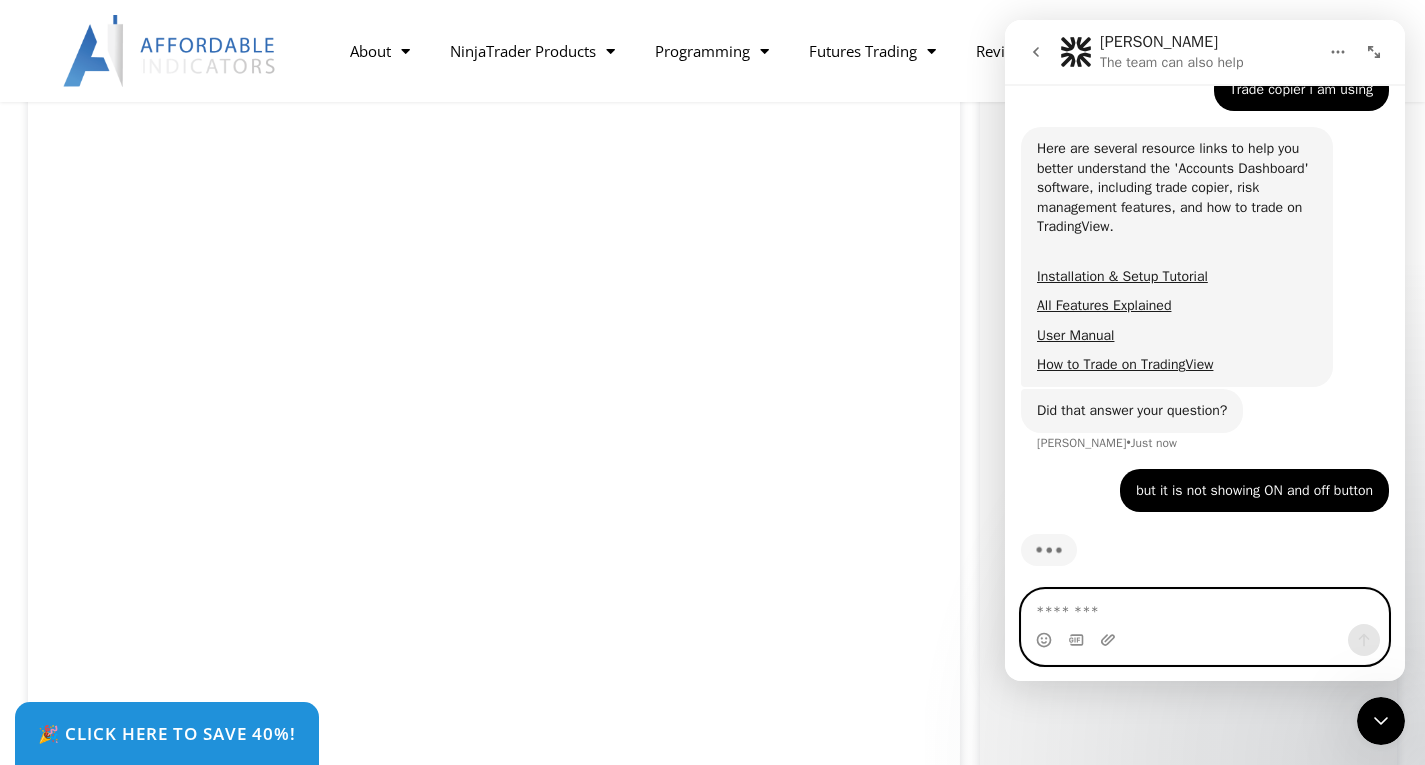 scroll, scrollTop: 758, scrollLeft: 0, axis: vertical 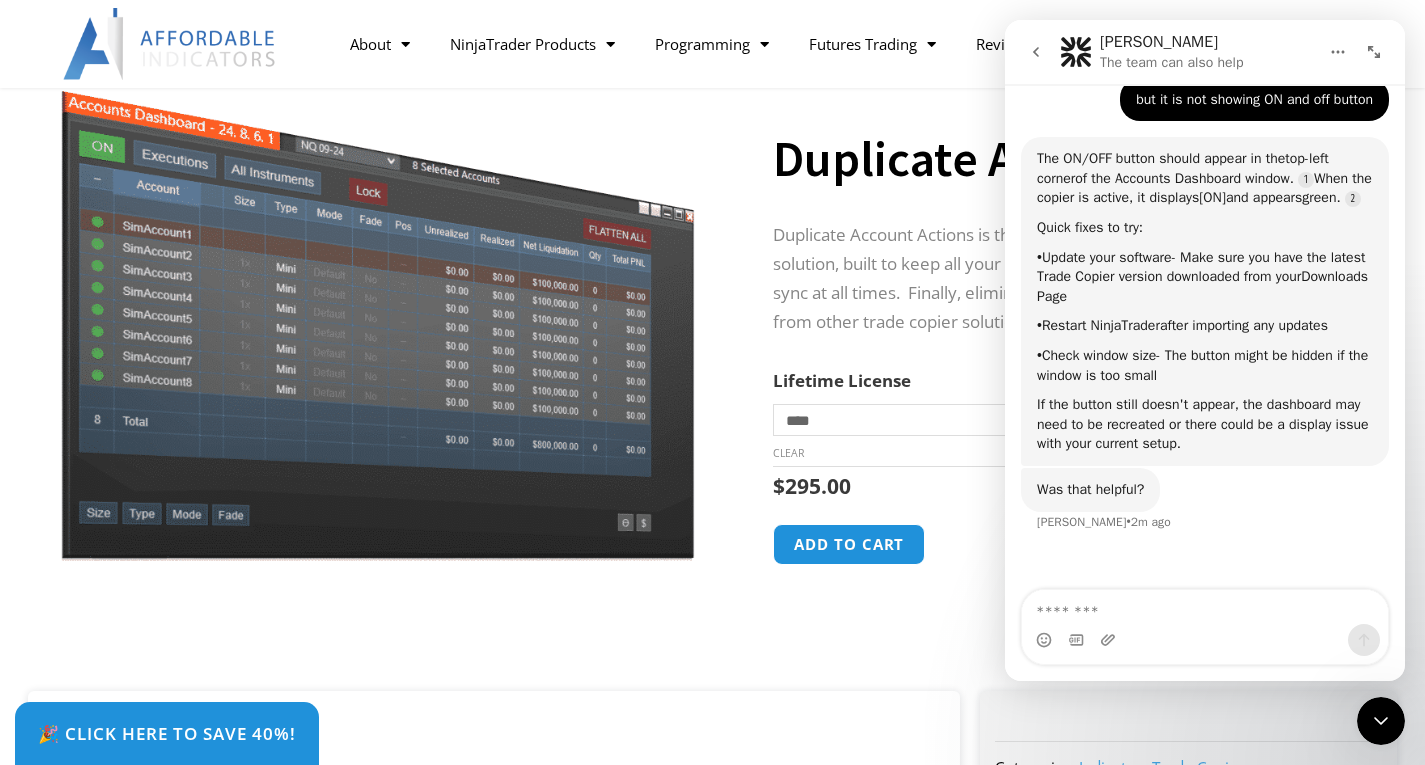 click on "Downloads Page" at bounding box center (1202, 286) 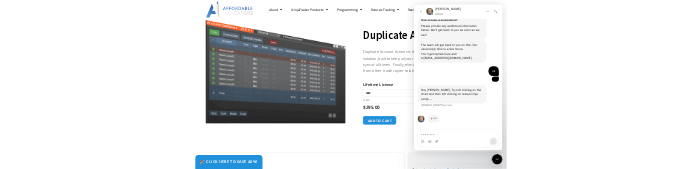 scroll, scrollTop: 2264, scrollLeft: 0, axis: vertical 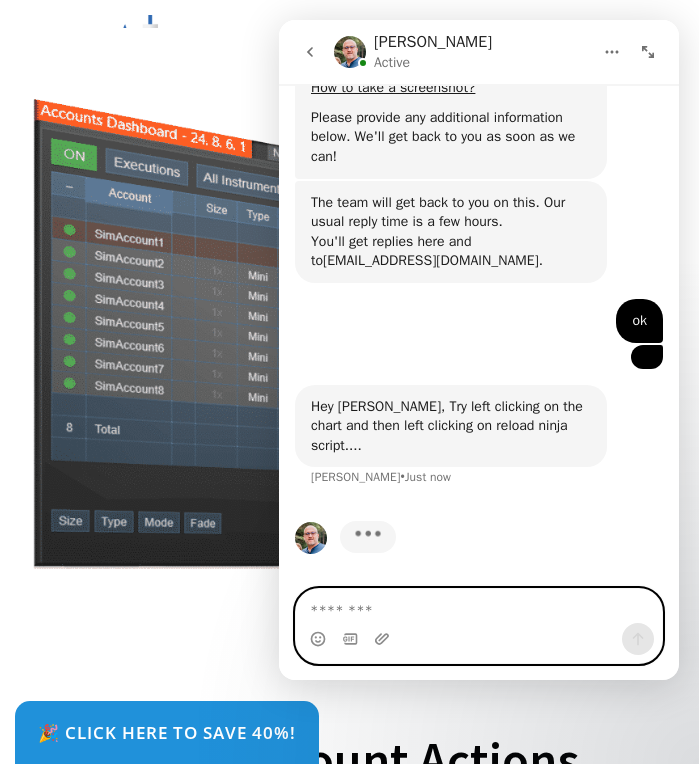 click at bounding box center [479, 606] 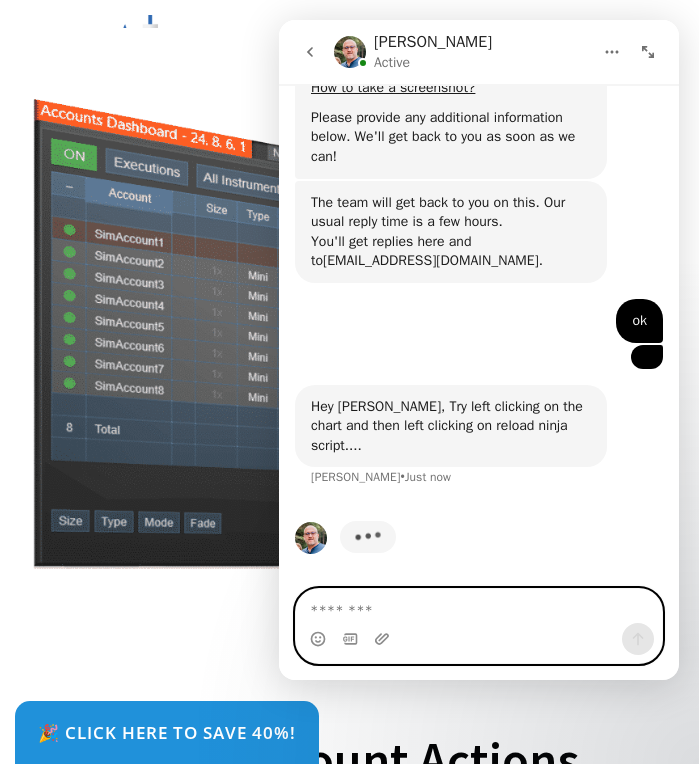 scroll, scrollTop: 2188, scrollLeft: 0, axis: vertical 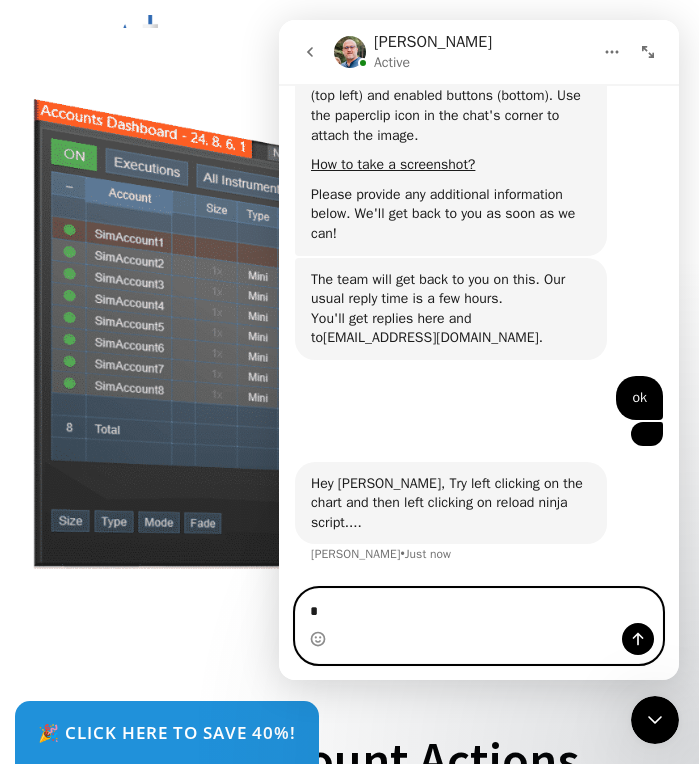 type on "**" 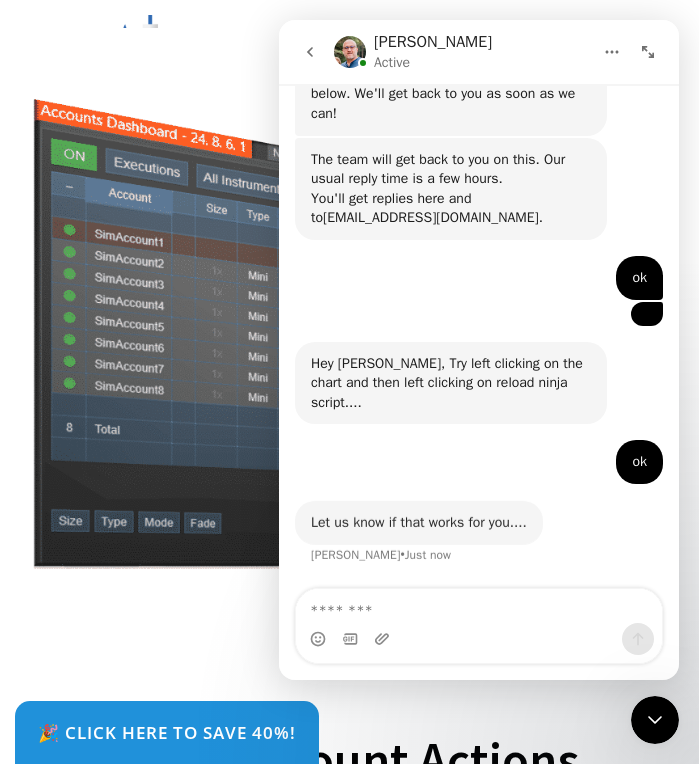 scroll, scrollTop: 2307, scrollLeft: 0, axis: vertical 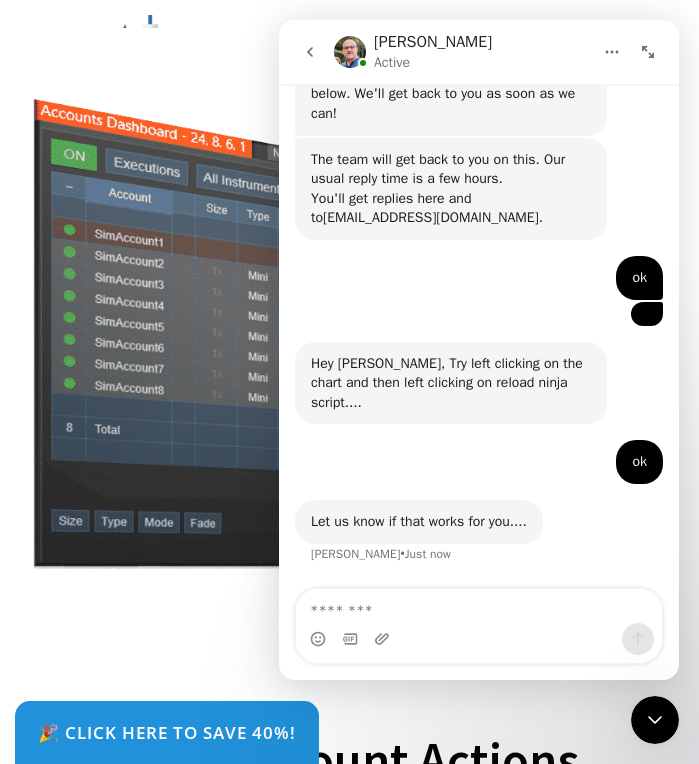 click at bounding box center (384, 639) 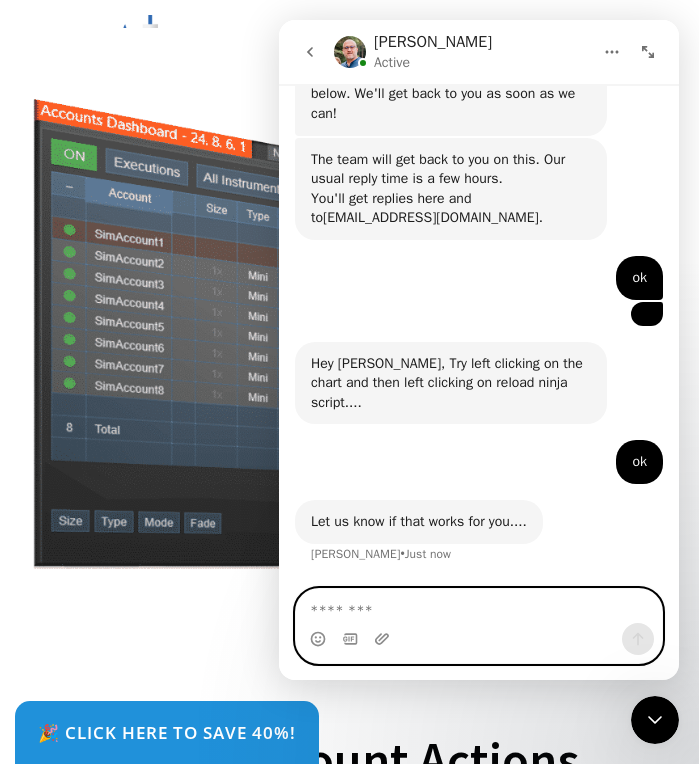 click at bounding box center (479, 606) 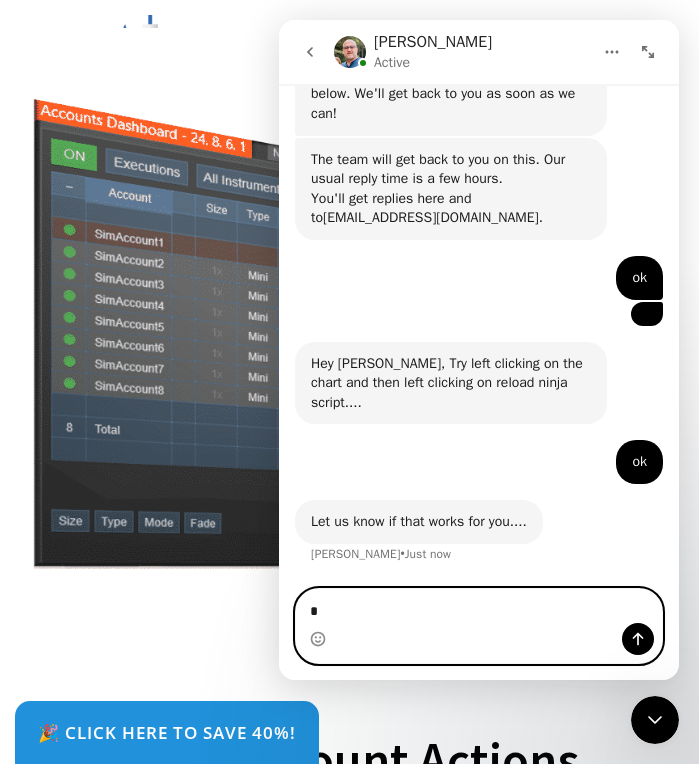 type on "**" 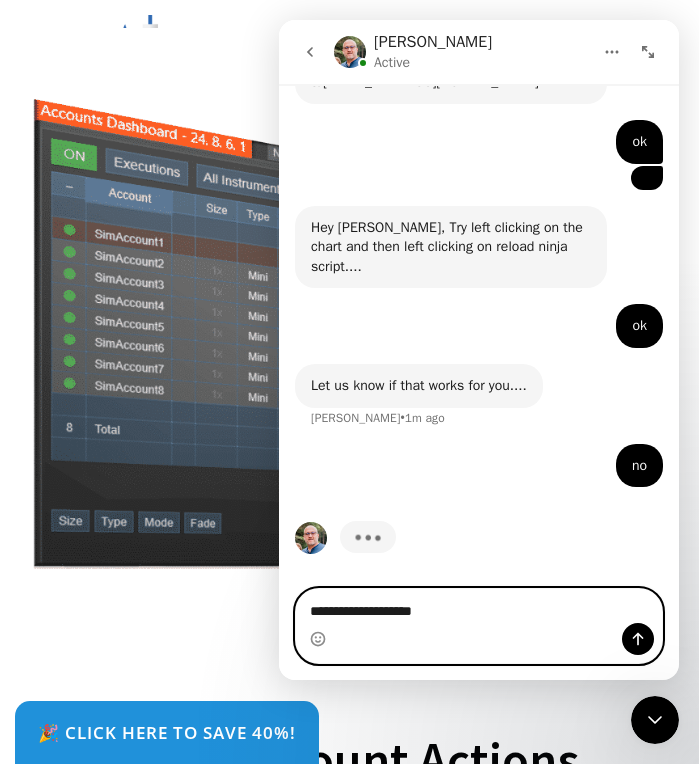 scroll, scrollTop: 2443, scrollLeft: 0, axis: vertical 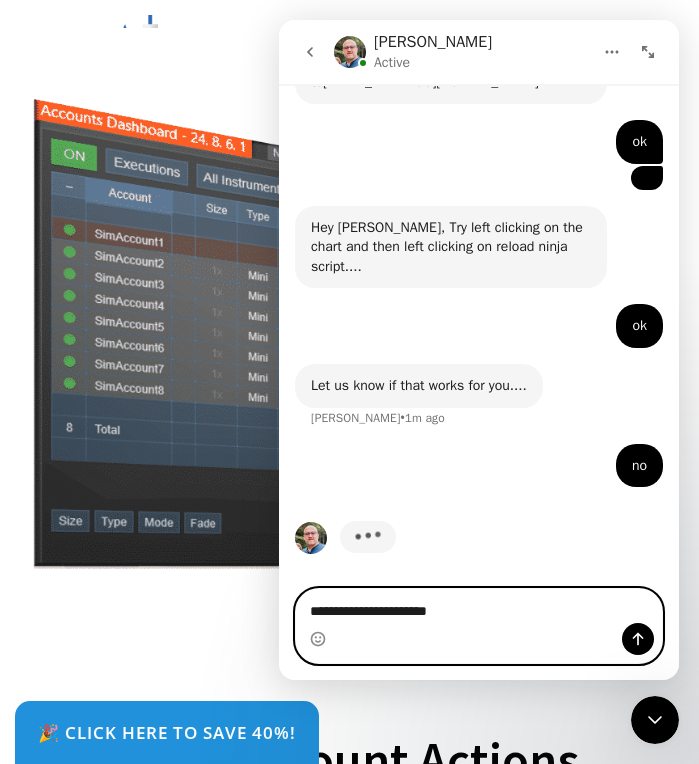 type on "**********" 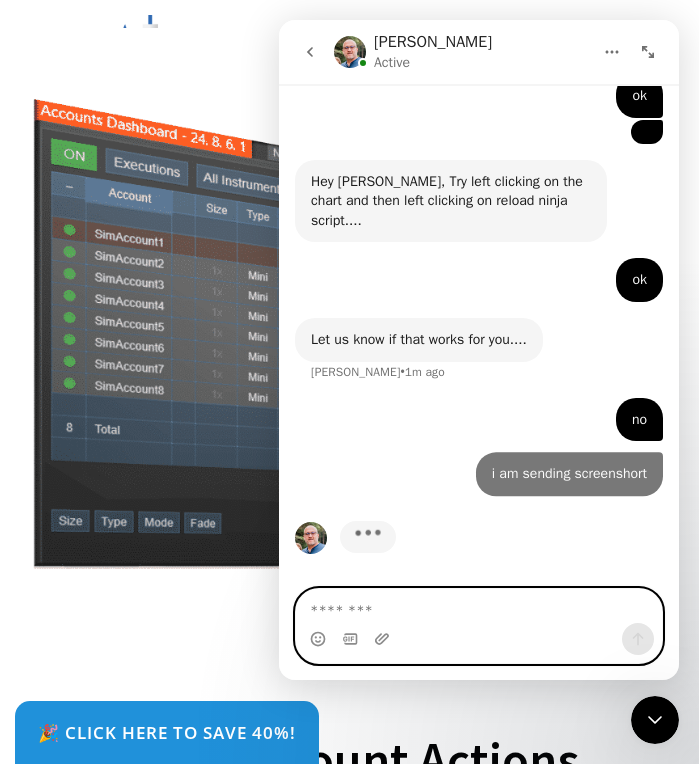 scroll, scrollTop: 2489, scrollLeft: 0, axis: vertical 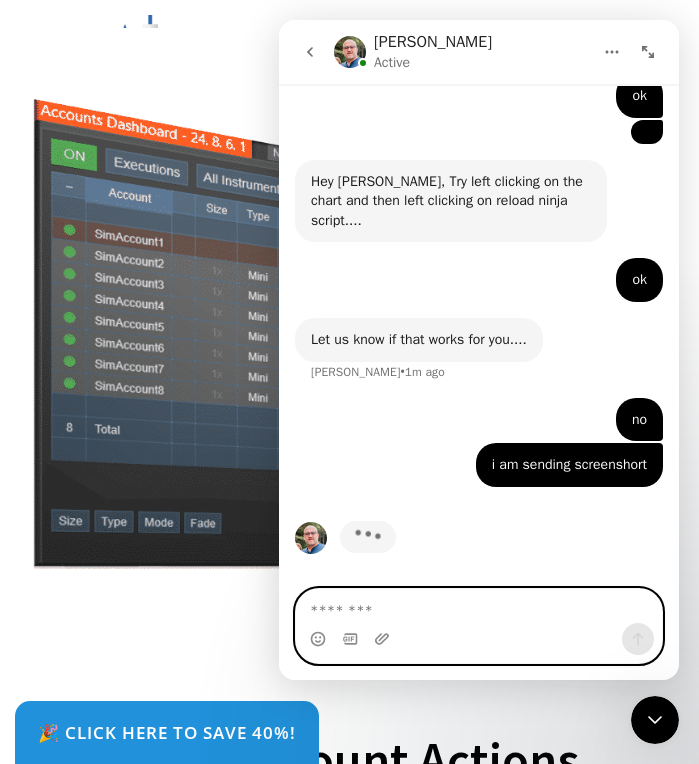 click at bounding box center [479, 606] 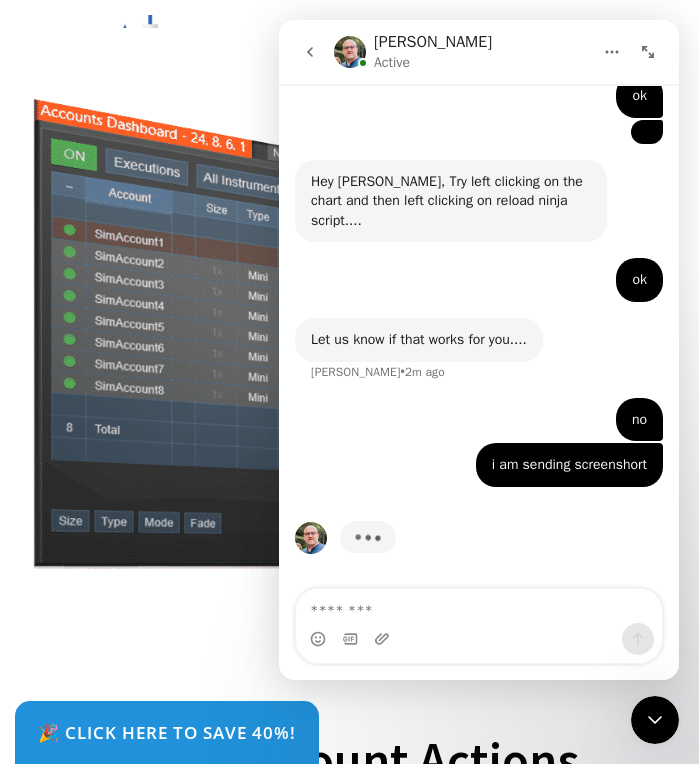 scroll, scrollTop: 2489, scrollLeft: 0, axis: vertical 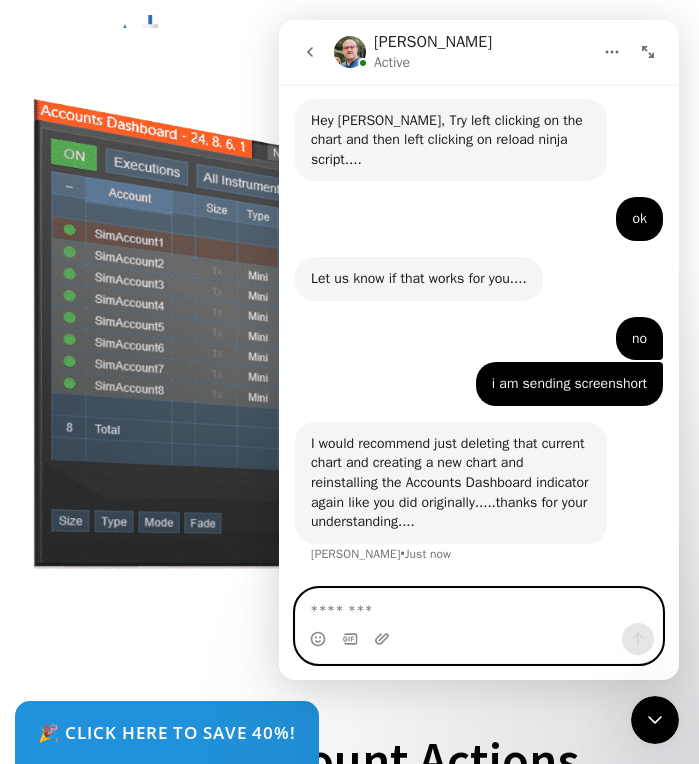 click at bounding box center [479, 606] 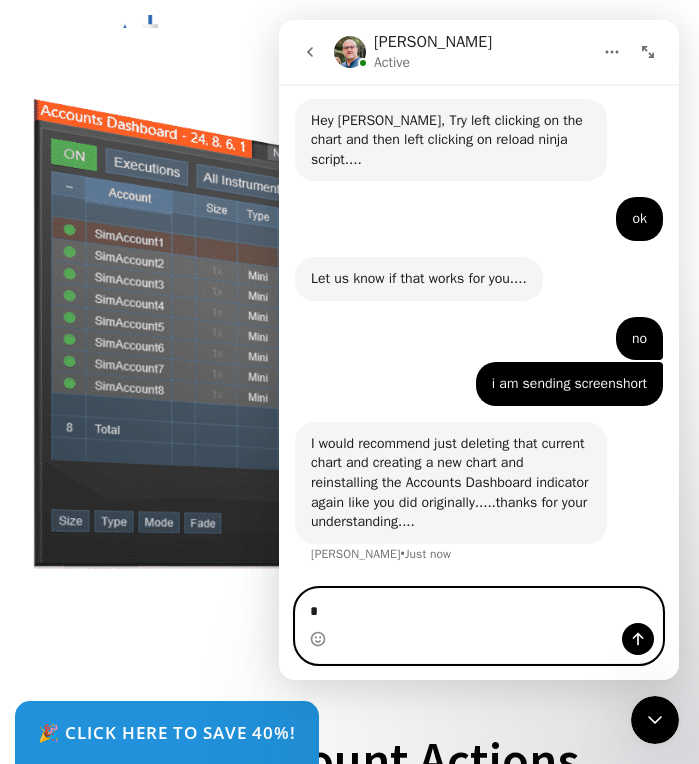 type on "**" 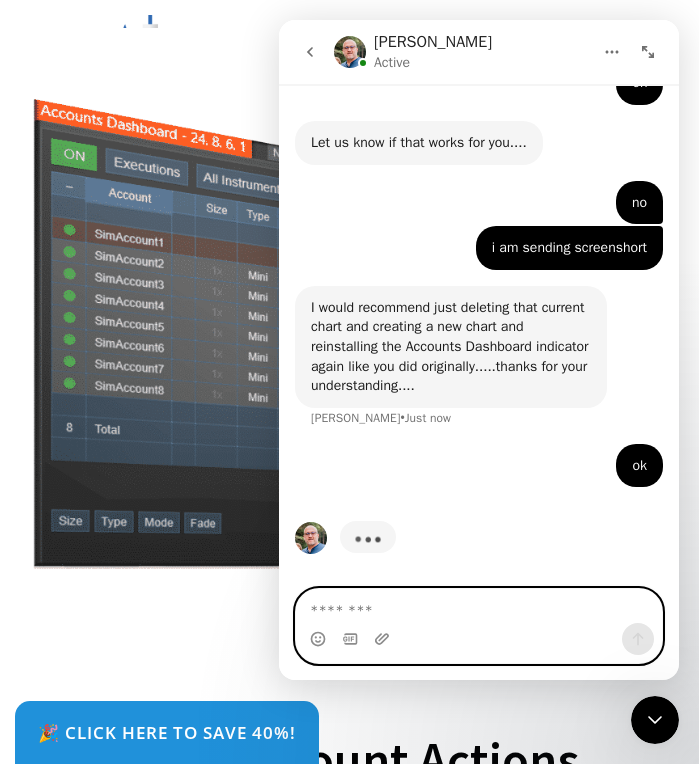 scroll, scrollTop: 2687, scrollLeft: 0, axis: vertical 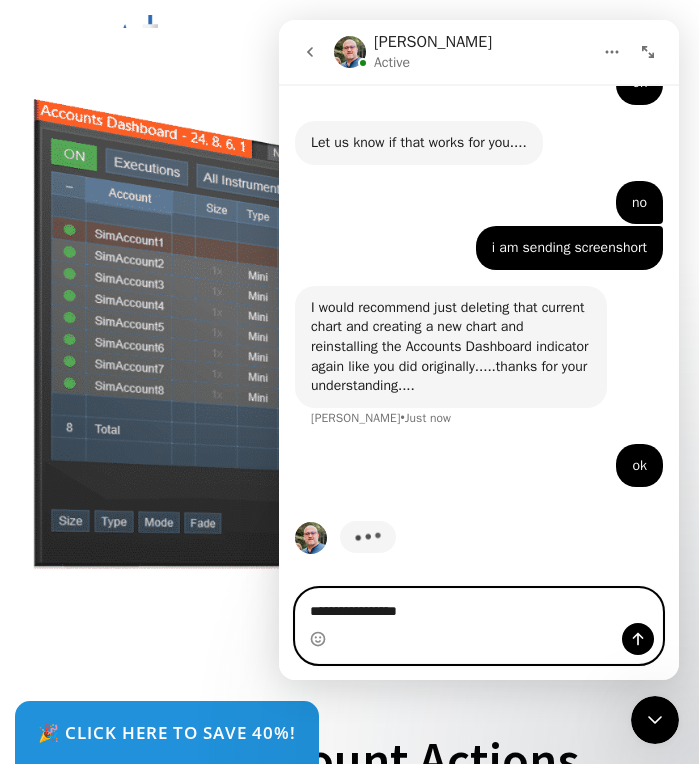 type on "**********" 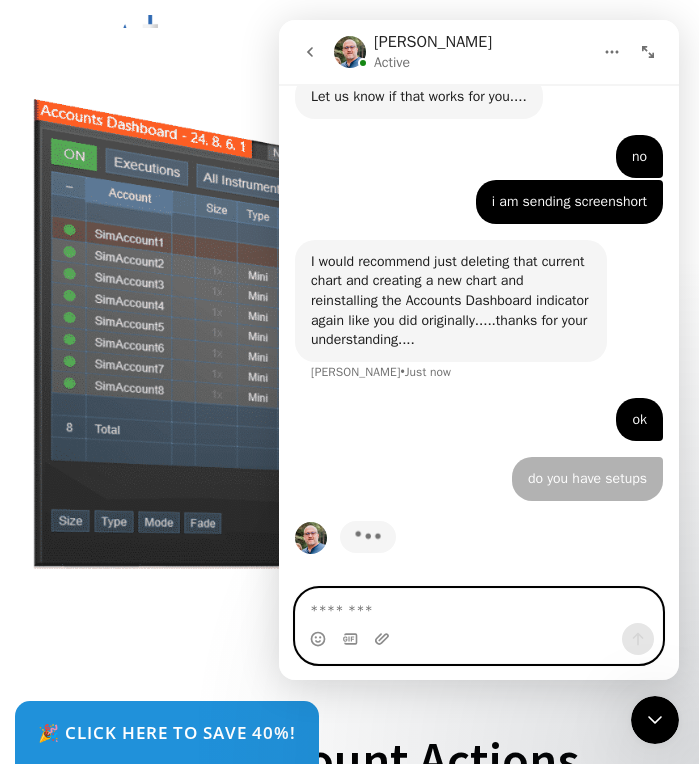 scroll, scrollTop: 2732, scrollLeft: 0, axis: vertical 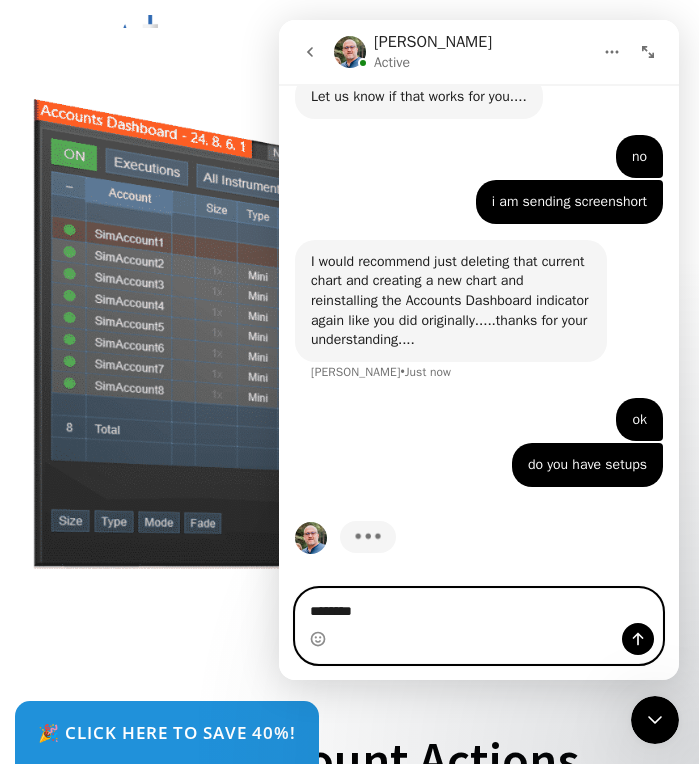 type on "*********" 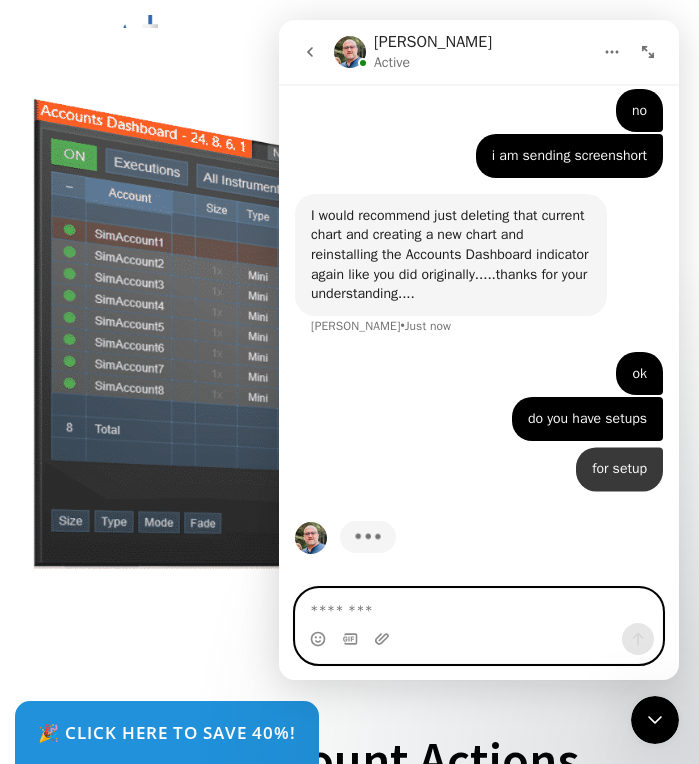 scroll, scrollTop: 2778, scrollLeft: 0, axis: vertical 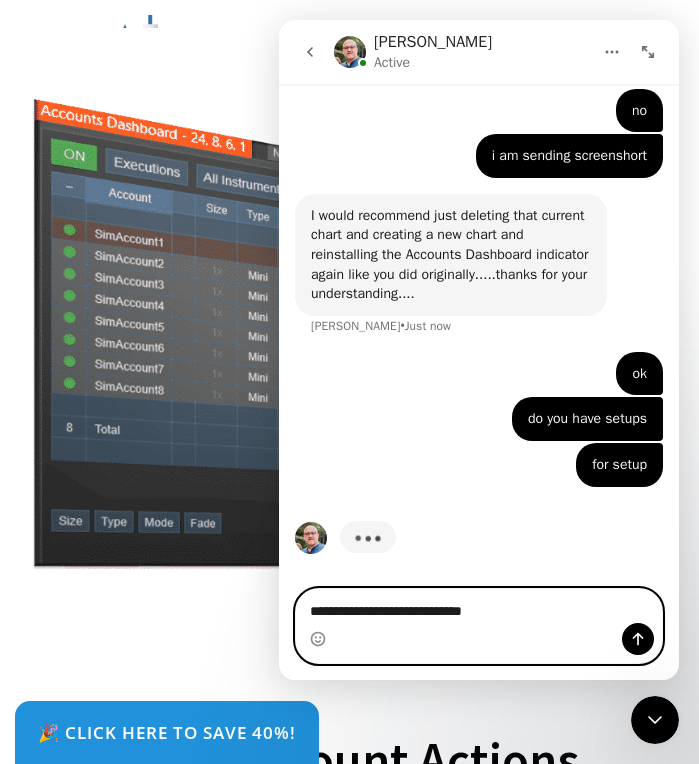 type on "**********" 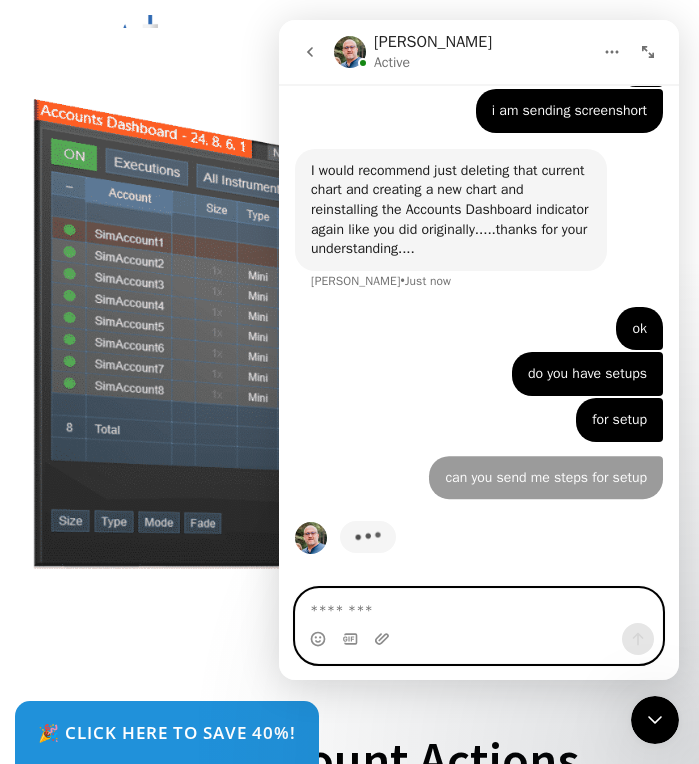 scroll, scrollTop: 2823, scrollLeft: 0, axis: vertical 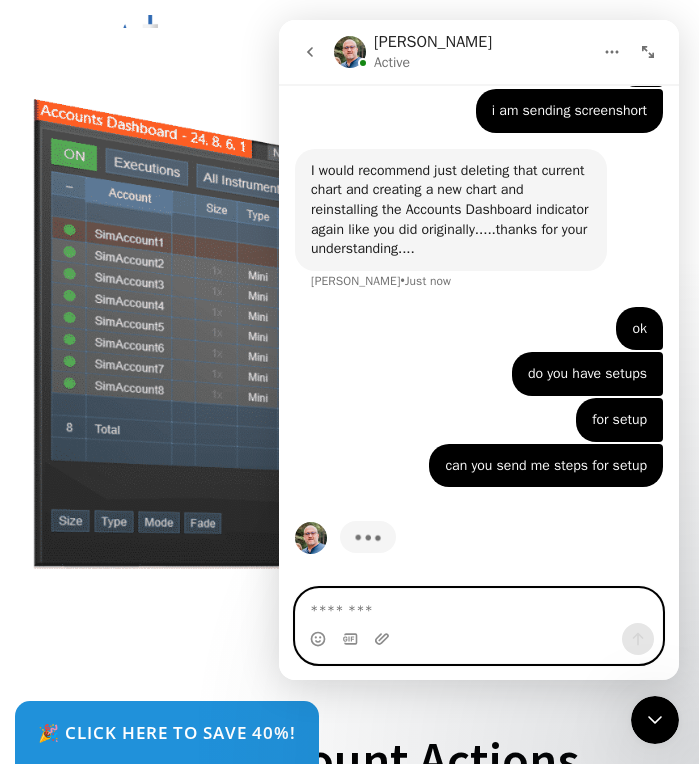 type on "*" 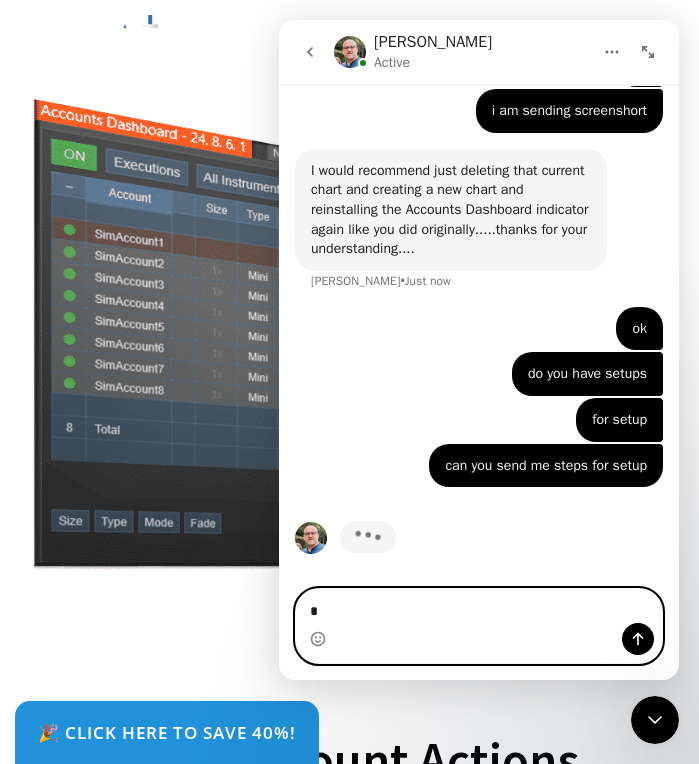 drag, startPoint x: 321, startPoint y: 614, endPoint x: 299, endPoint y: 613, distance: 22.022715 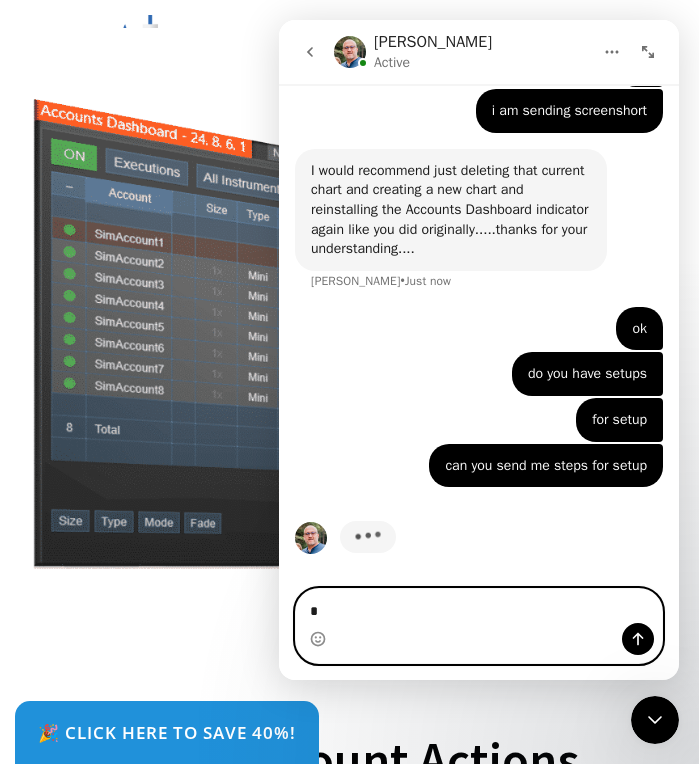 click on "*" at bounding box center (479, 606) 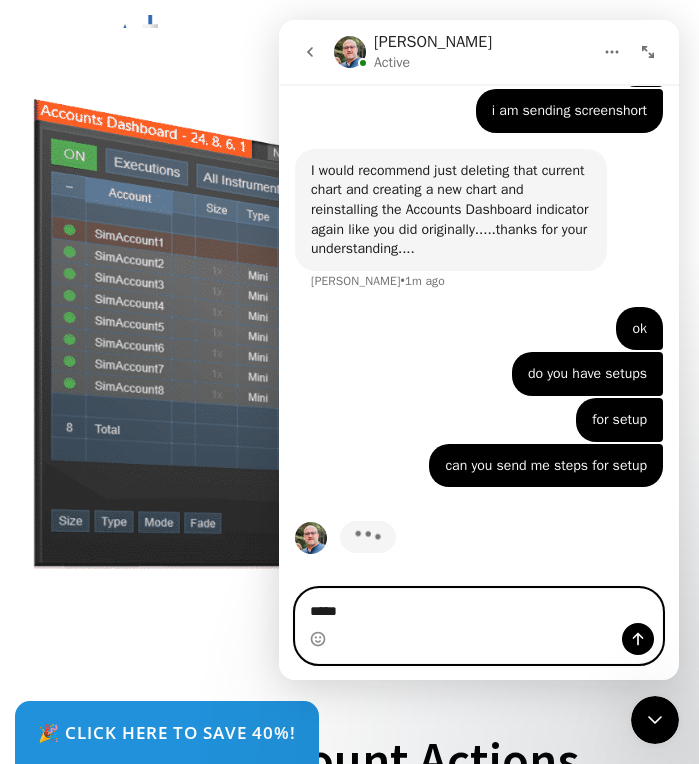 type on "******" 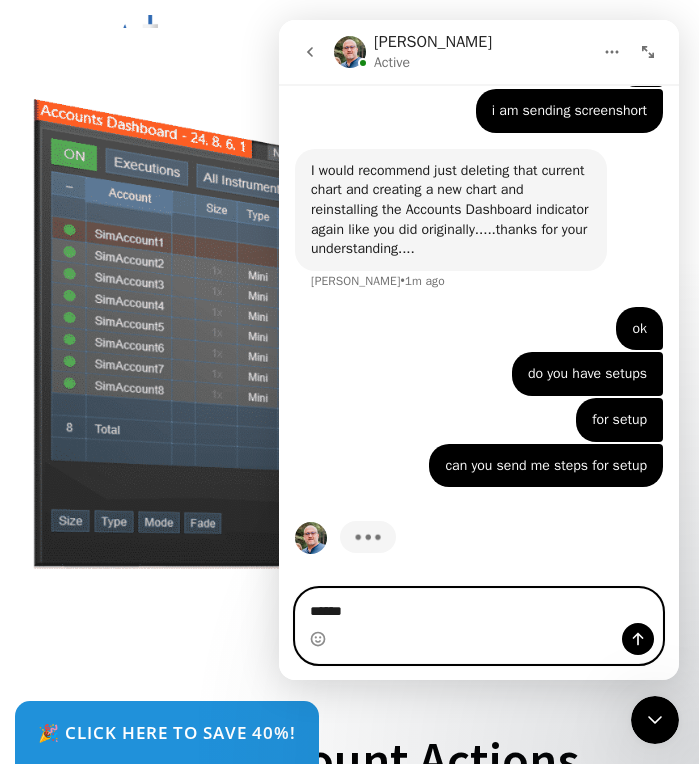 type 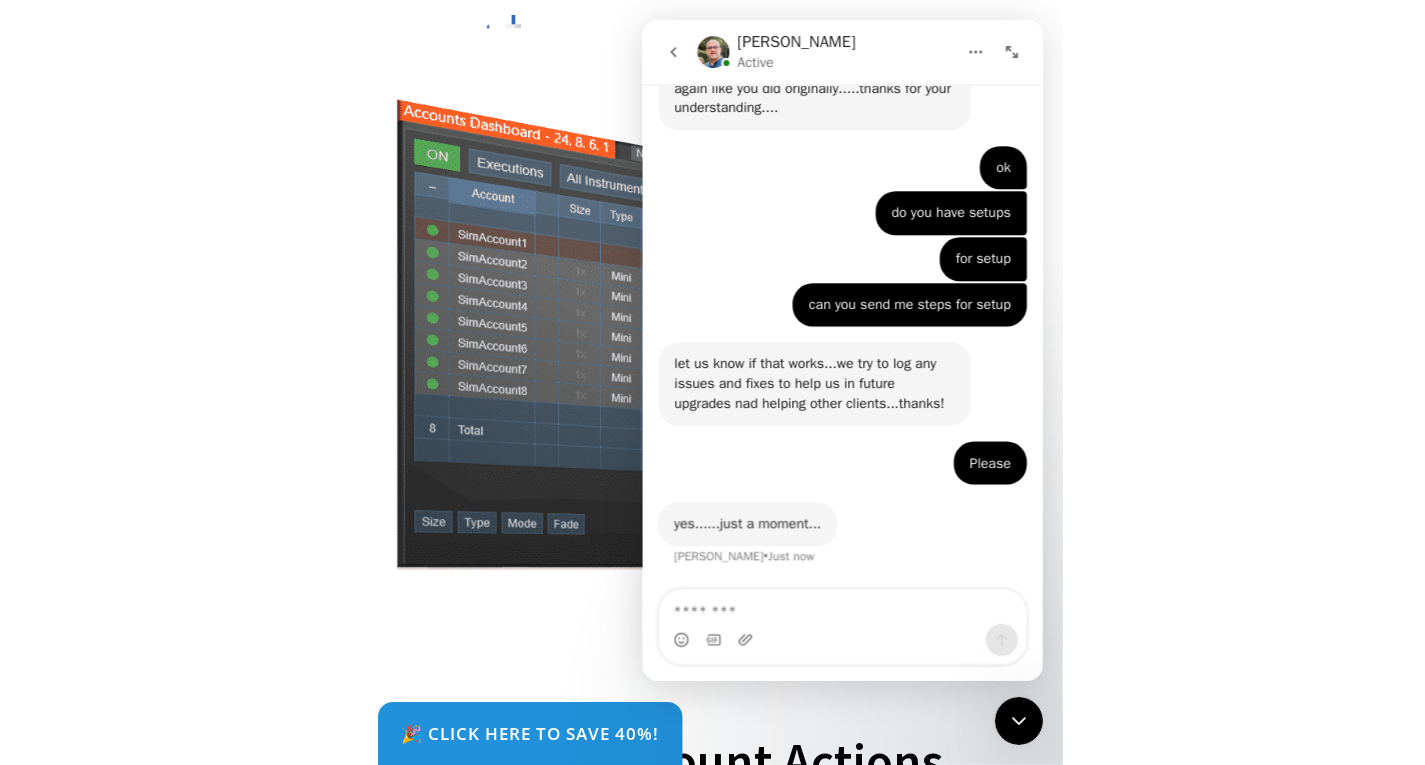 scroll, scrollTop: 2964, scrollLeft: 0, axis: vertical 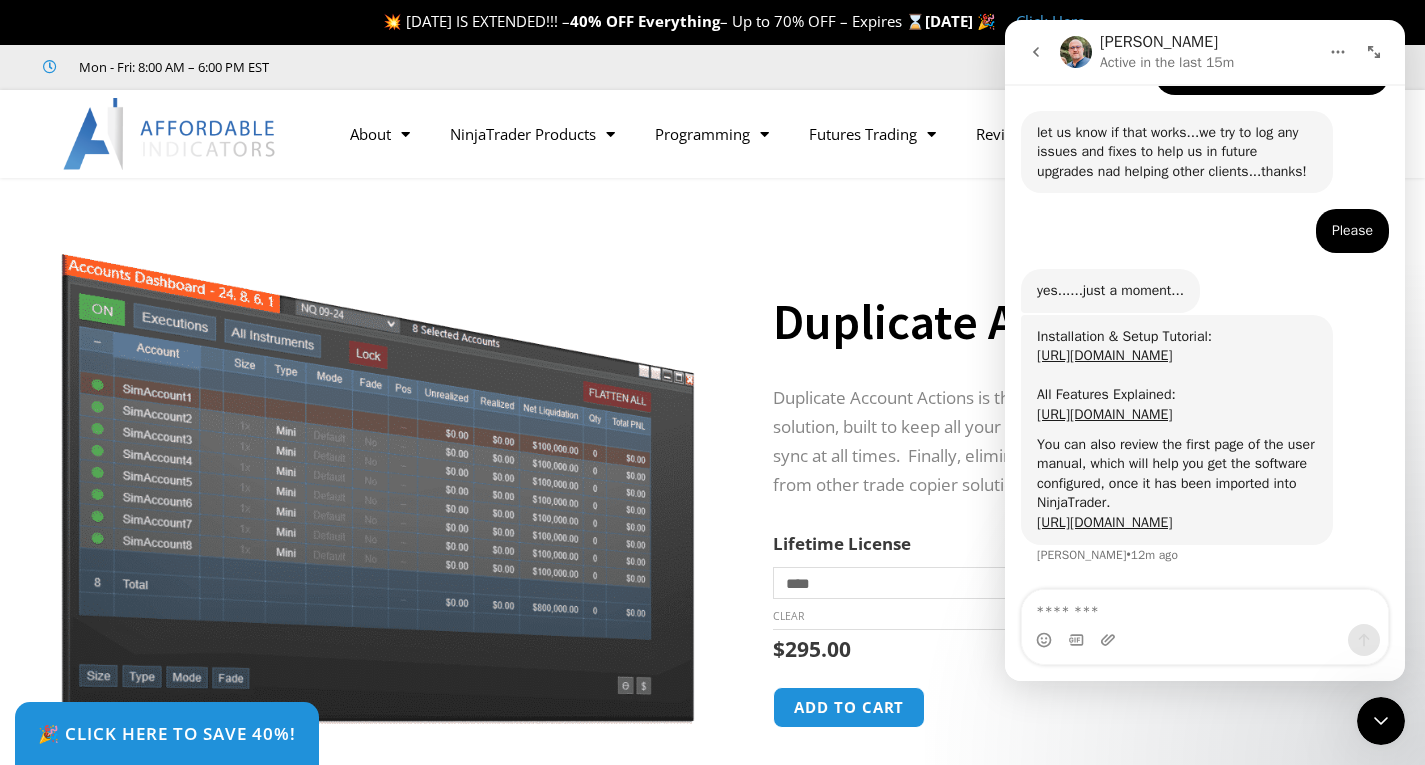 click on "Sale!
🔍" at bounding box center [378, 526] 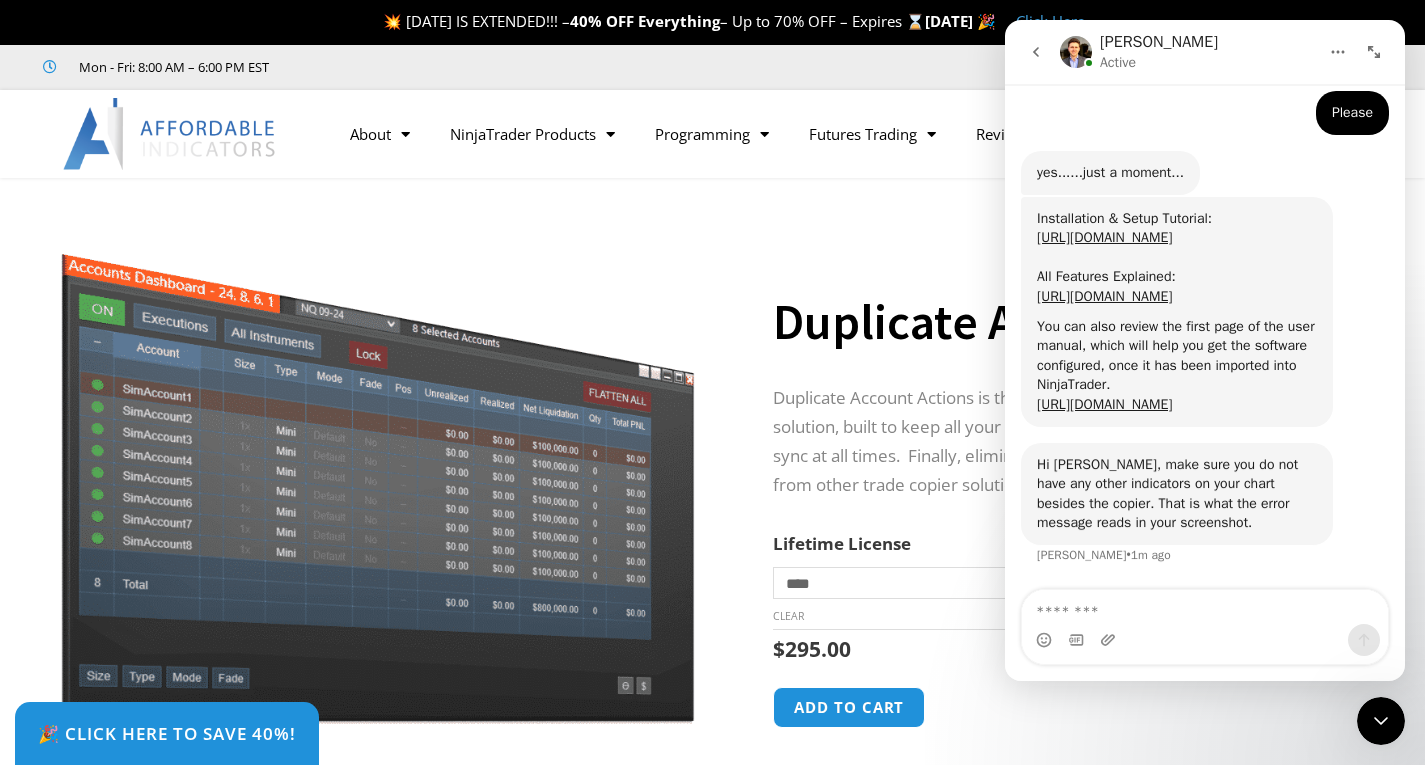 scroll, scrollTop: 3372, scrollLeft: 0, axis: vertical 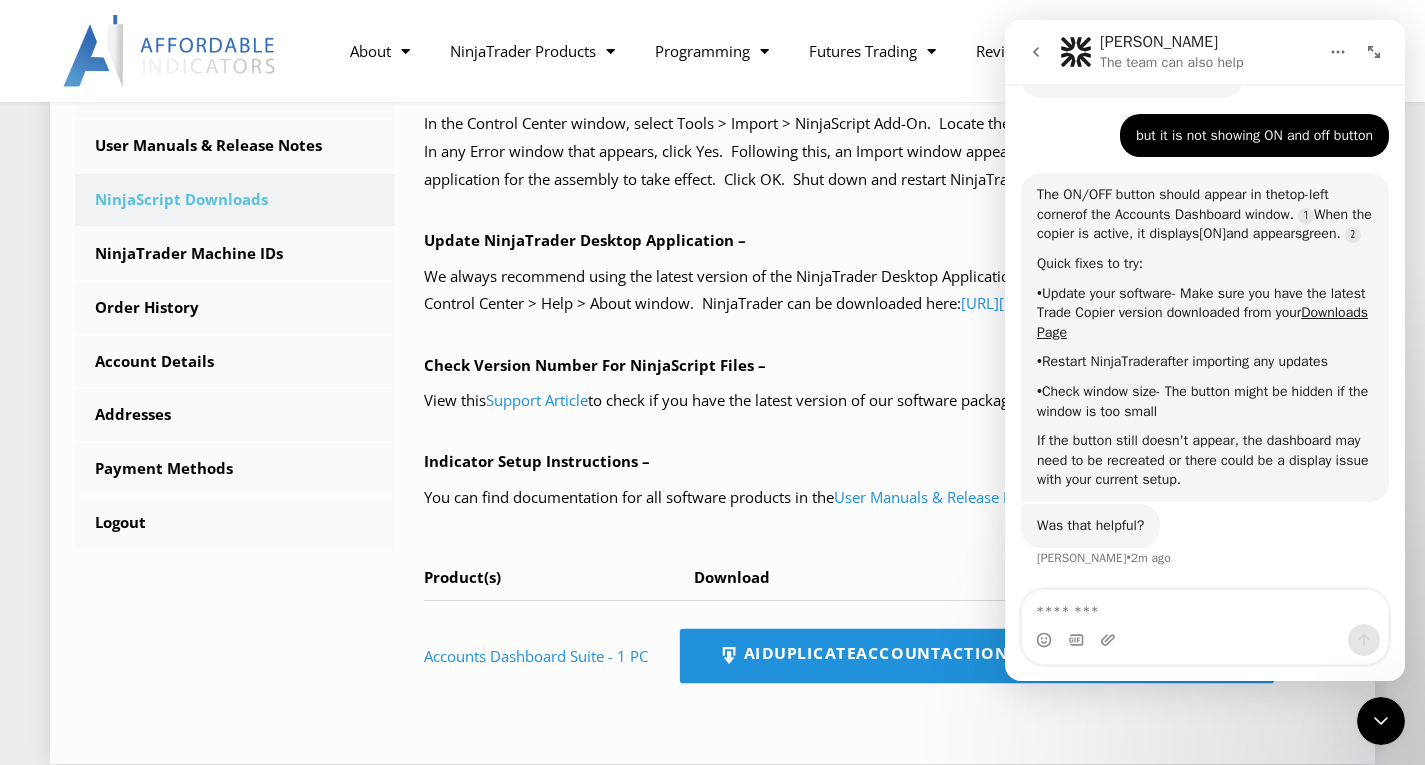 click on "AIDuplicateAccountActions_NT8_25.2.5.1.zip" at bounding box center [977, 656] 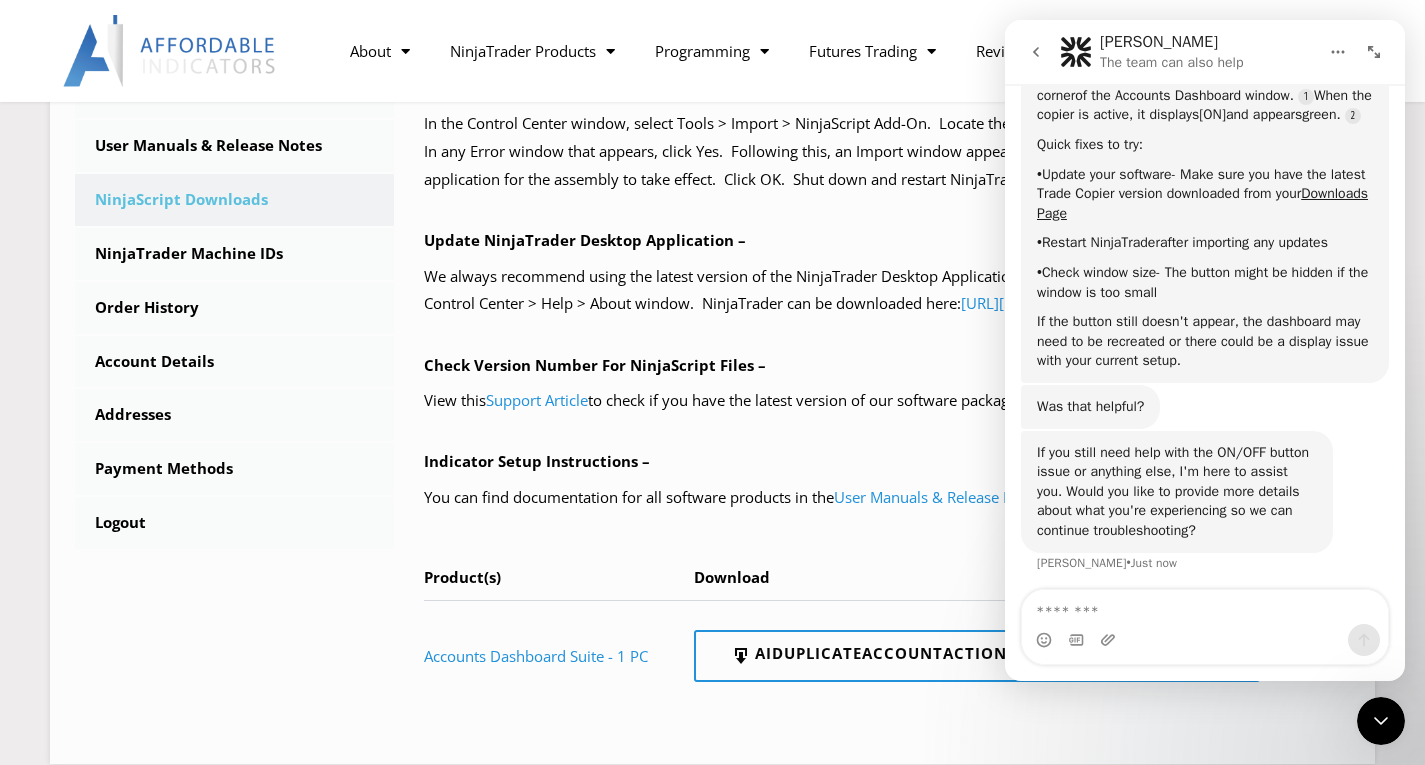 scroll, scrollTop: 1227, scrollLeft: 0, axis: vertical 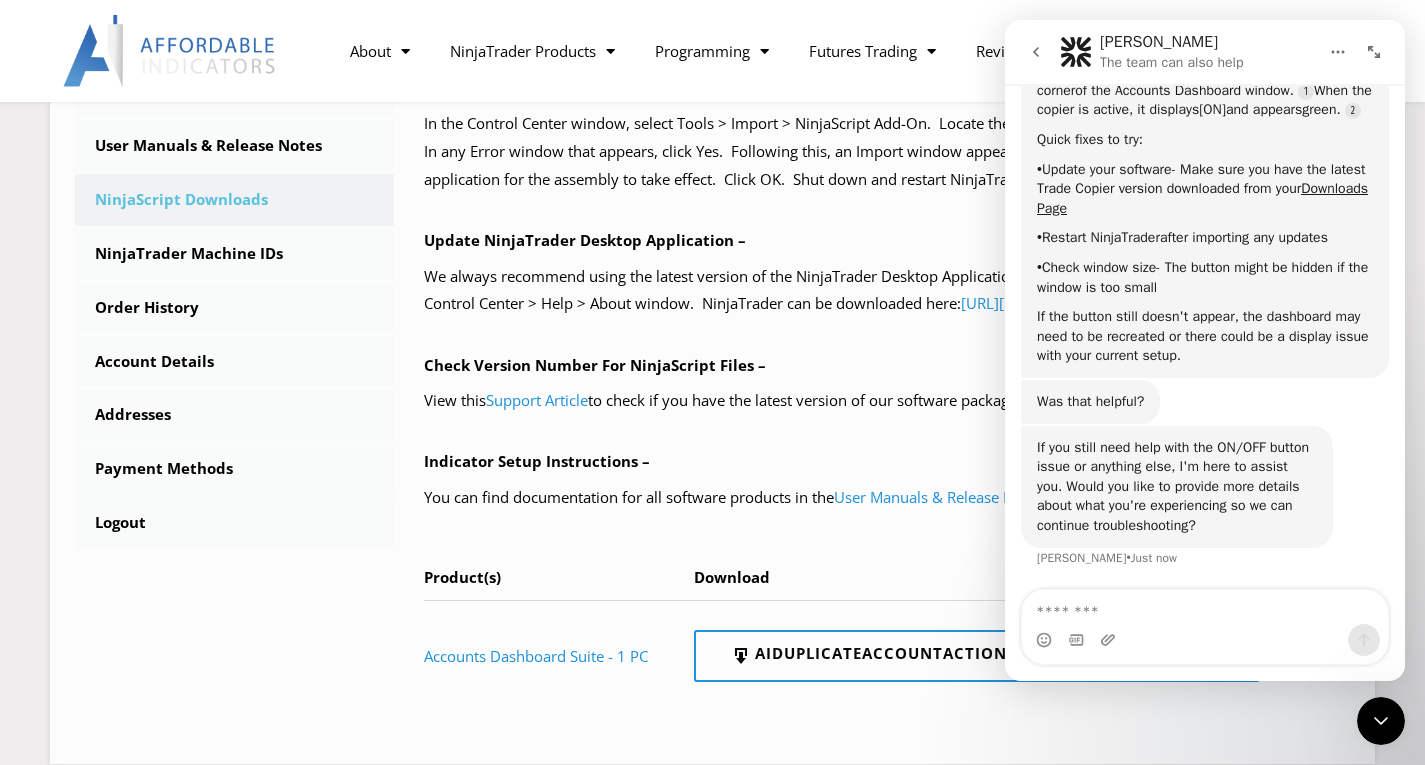 click at bounding box center (1205, 607) 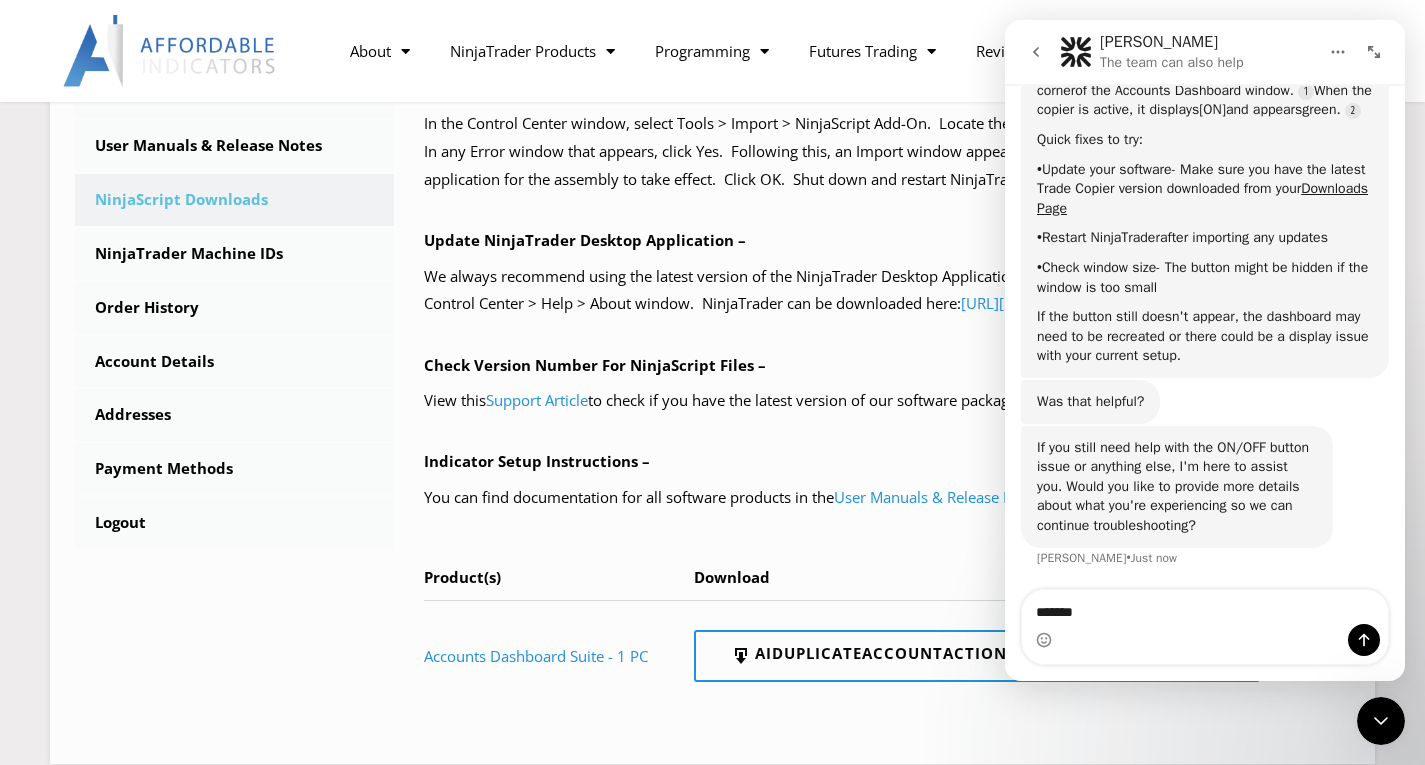 type on "*******" 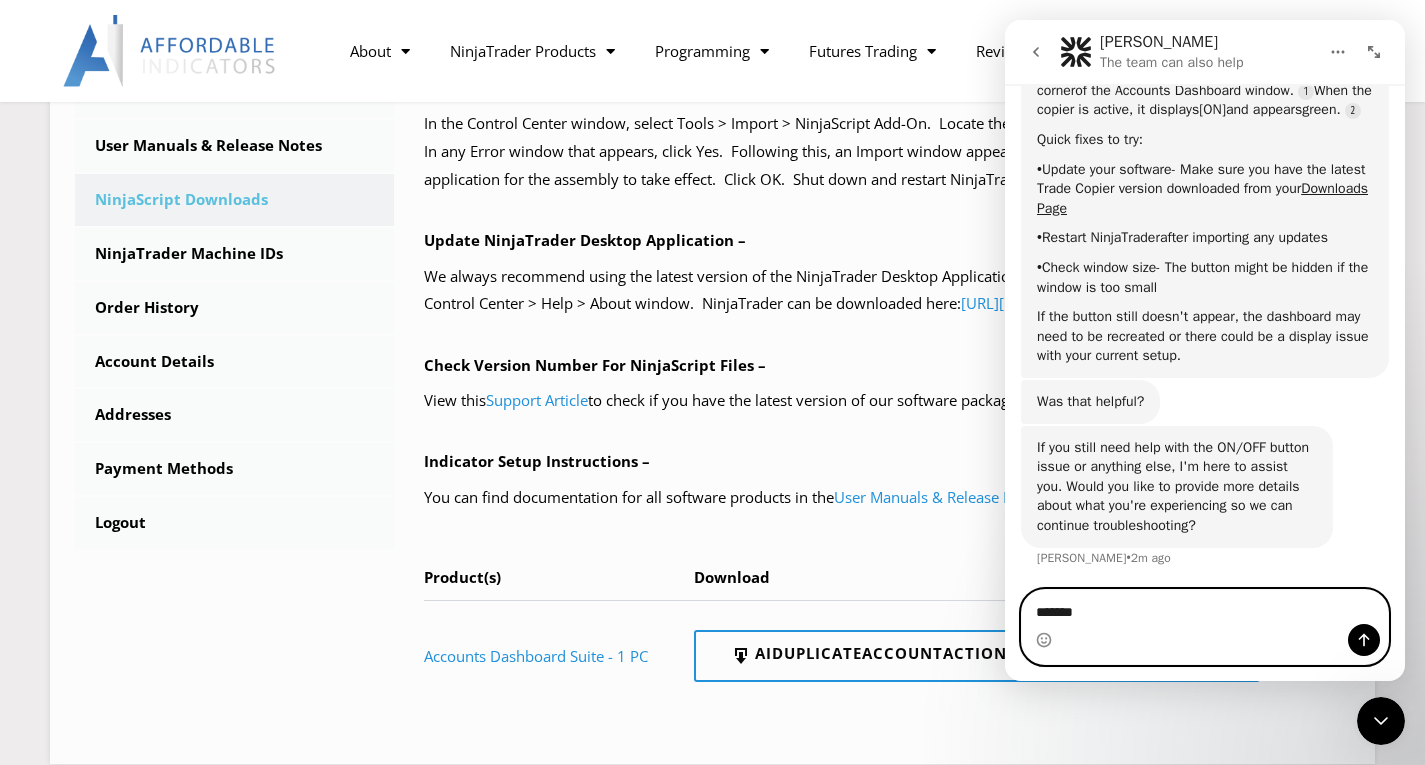 drag, startPoint x: 1081, startPoint y: 611, endPoint x: 1005, endPoint y: 615, distance: 76.105194 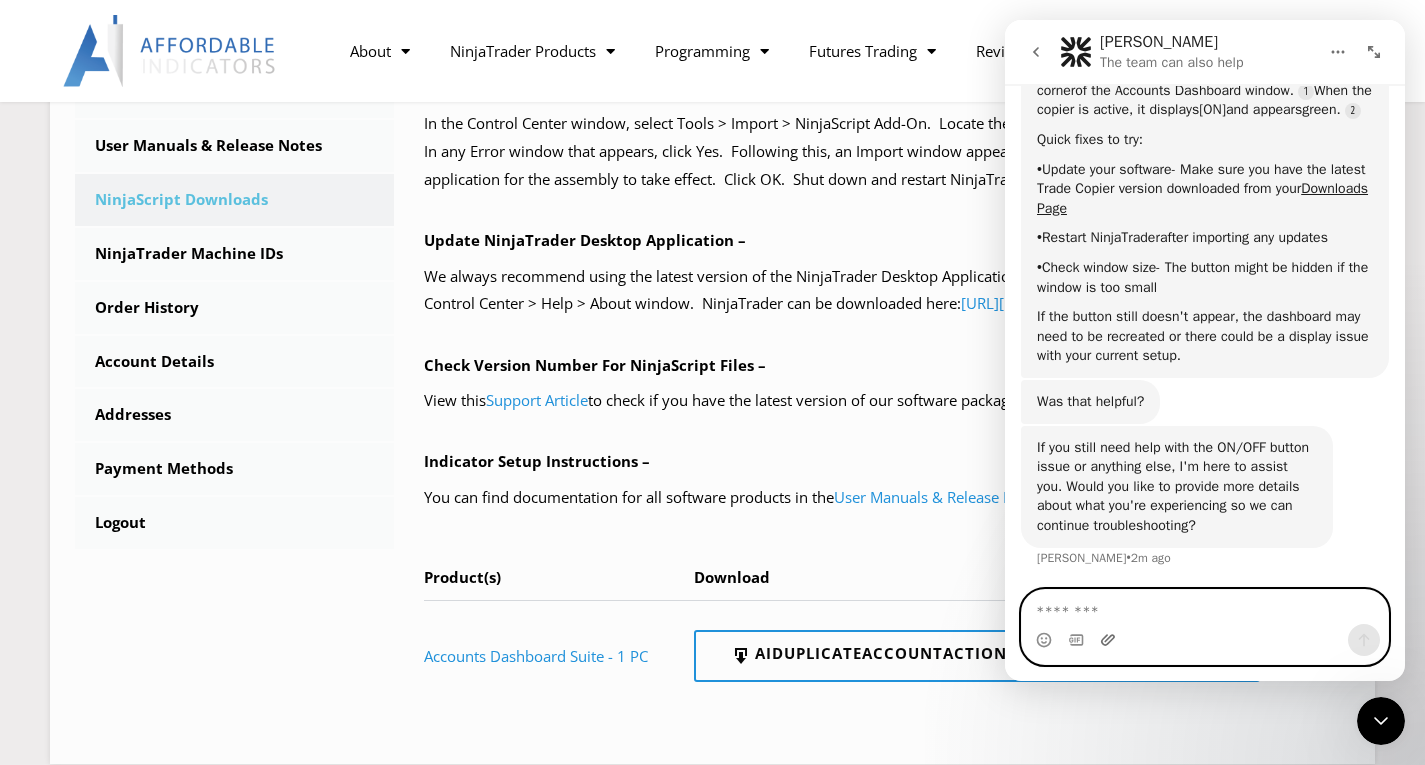 click 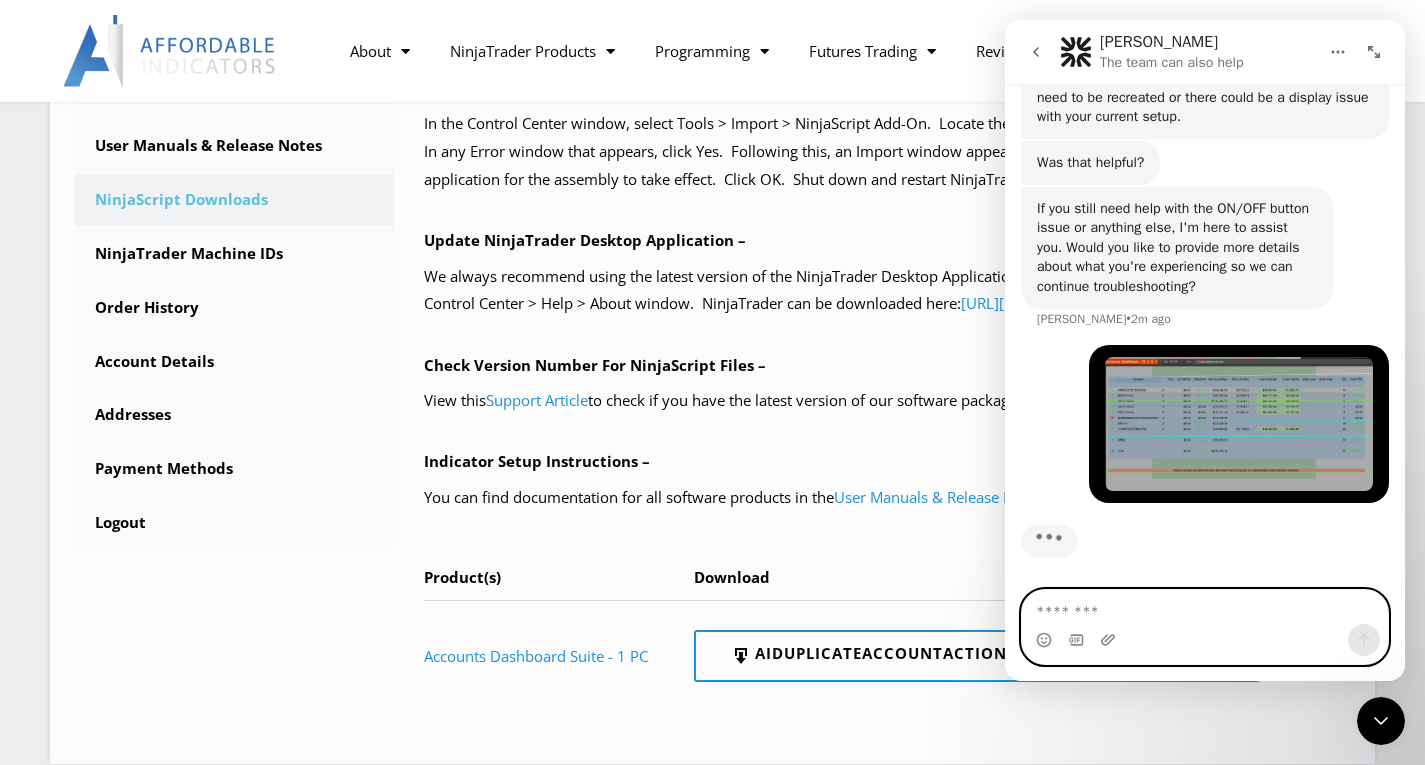 scroll, scrollTop: 1466, scrollLeft: 0, axis: vertical 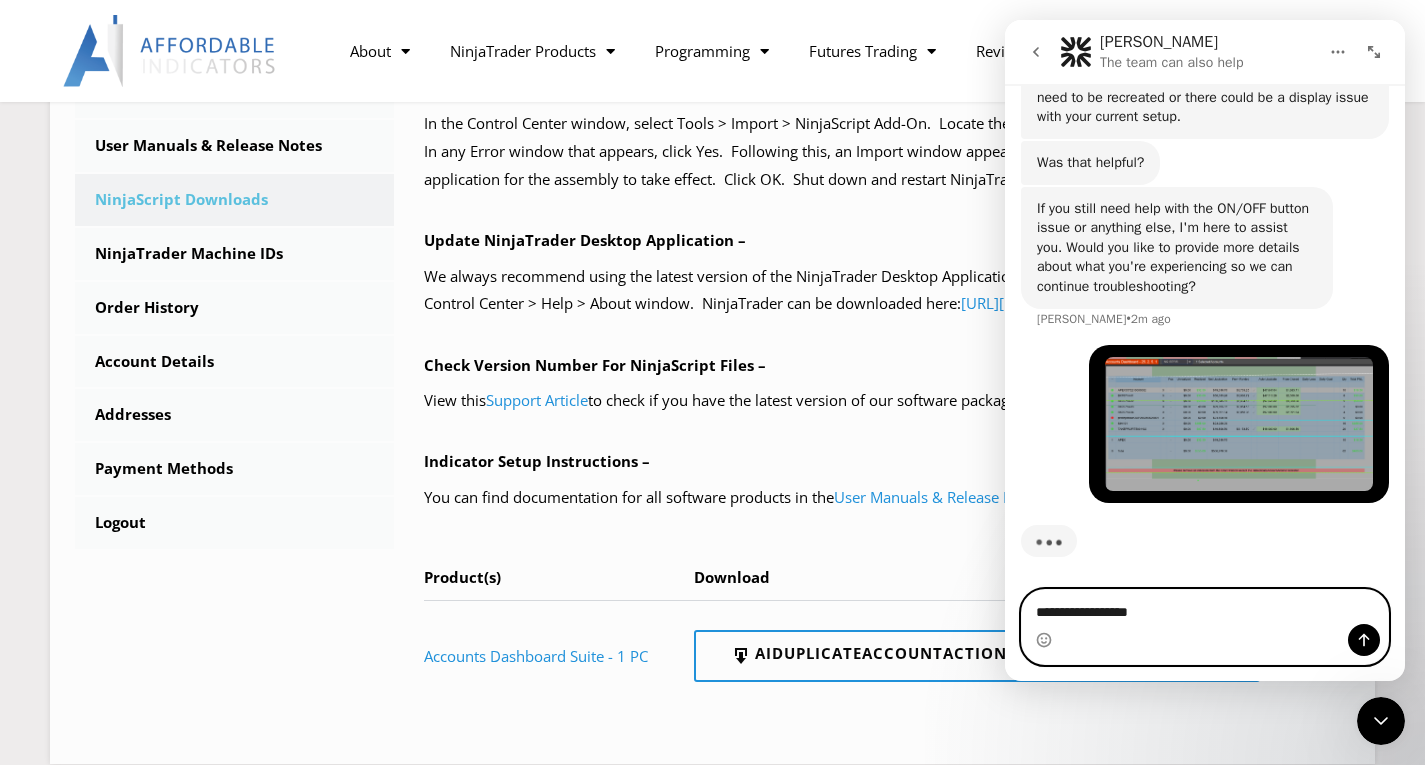 type on "**********" 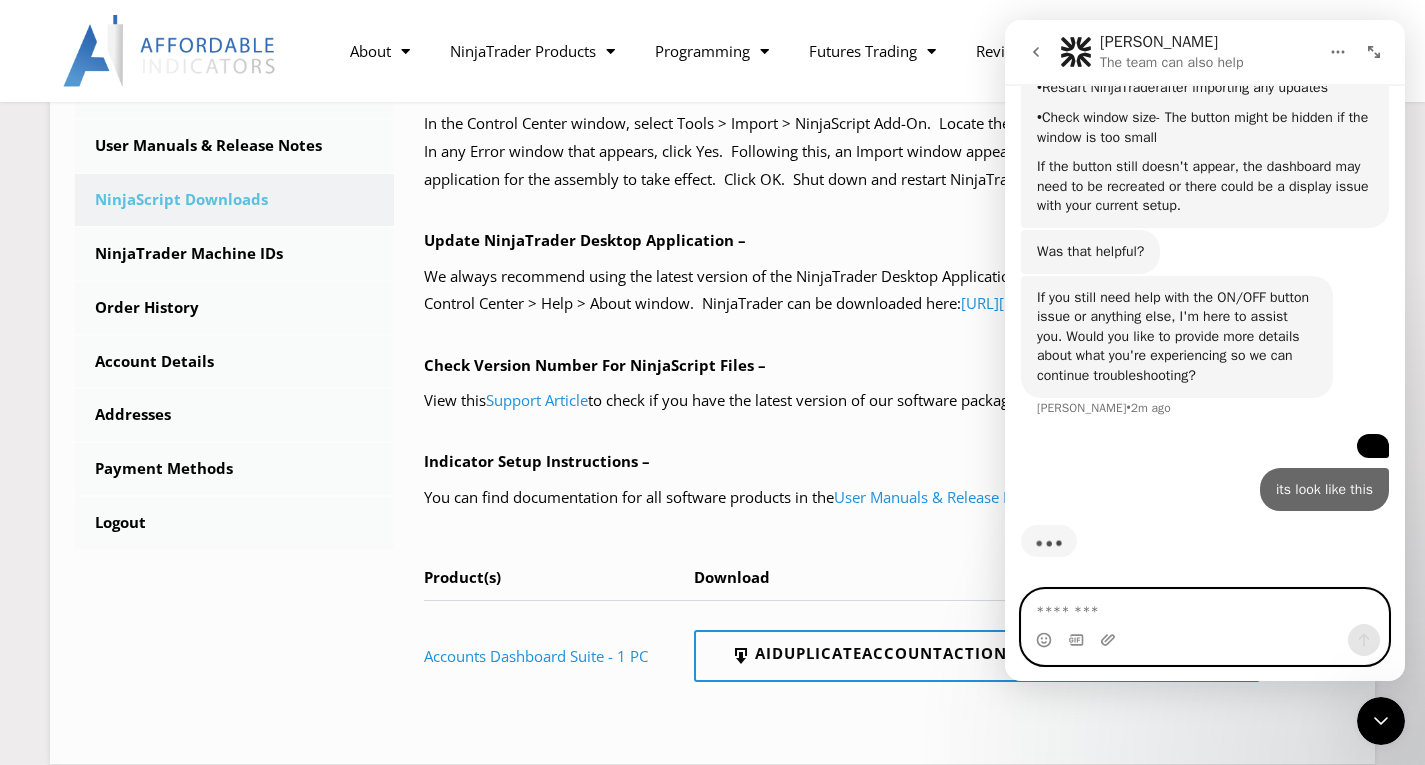 scroll, scrollTop: 1512, scrollLeft: 0, axis: vertical 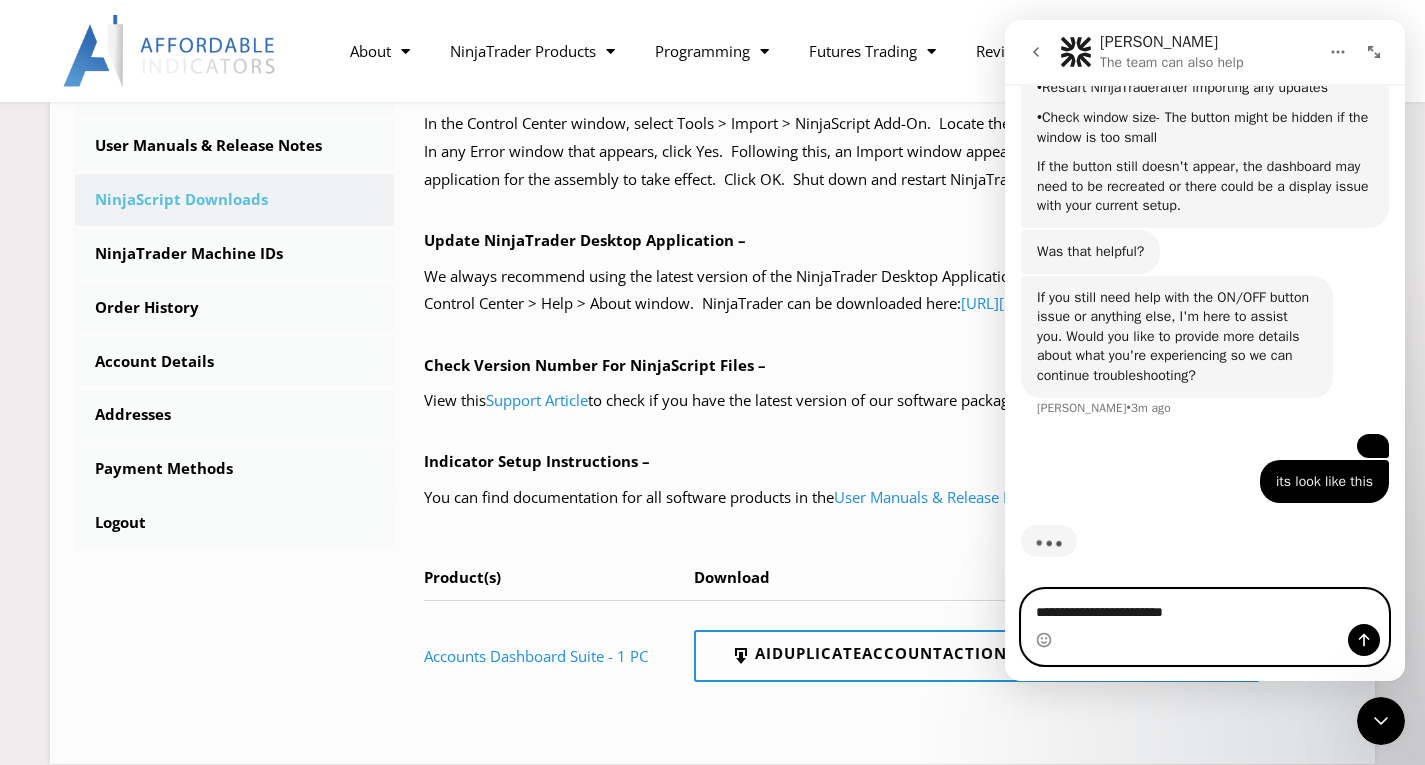 type on "**********" 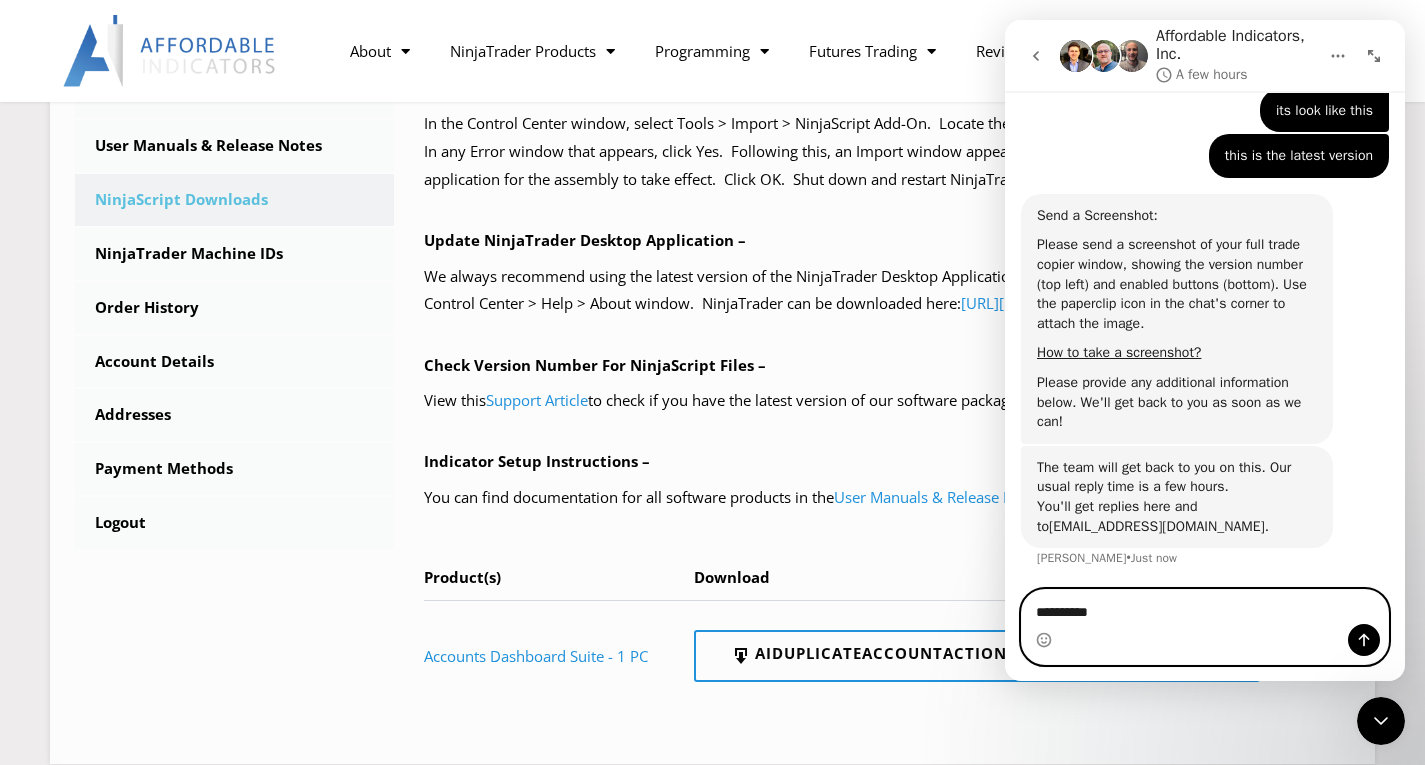 scroll, scrollTop: 1869, scrollLeft: 0, axis: vertical 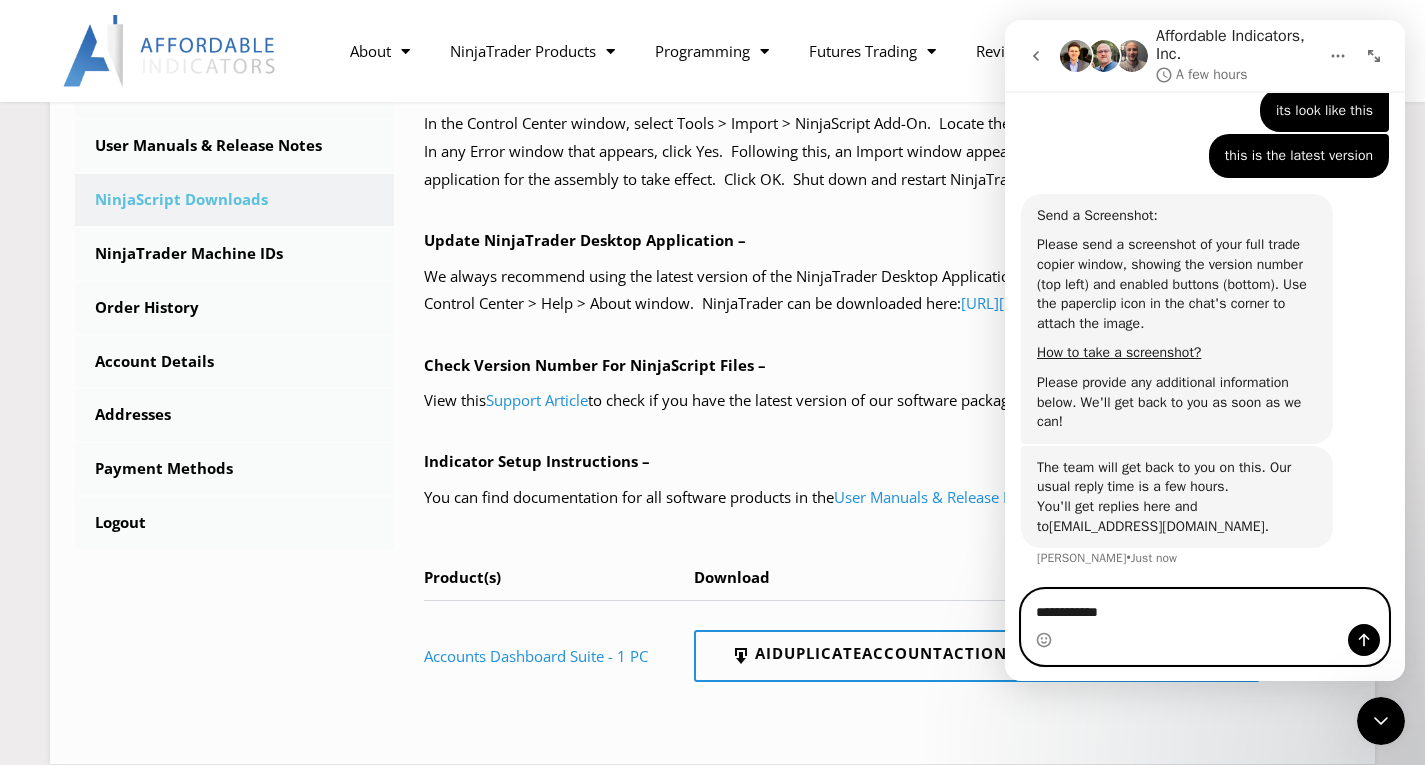 drag, startPoint x: 1129, startPoint y: 614, endPoint x: 1000, endPoint y: 618, distance: 129.062 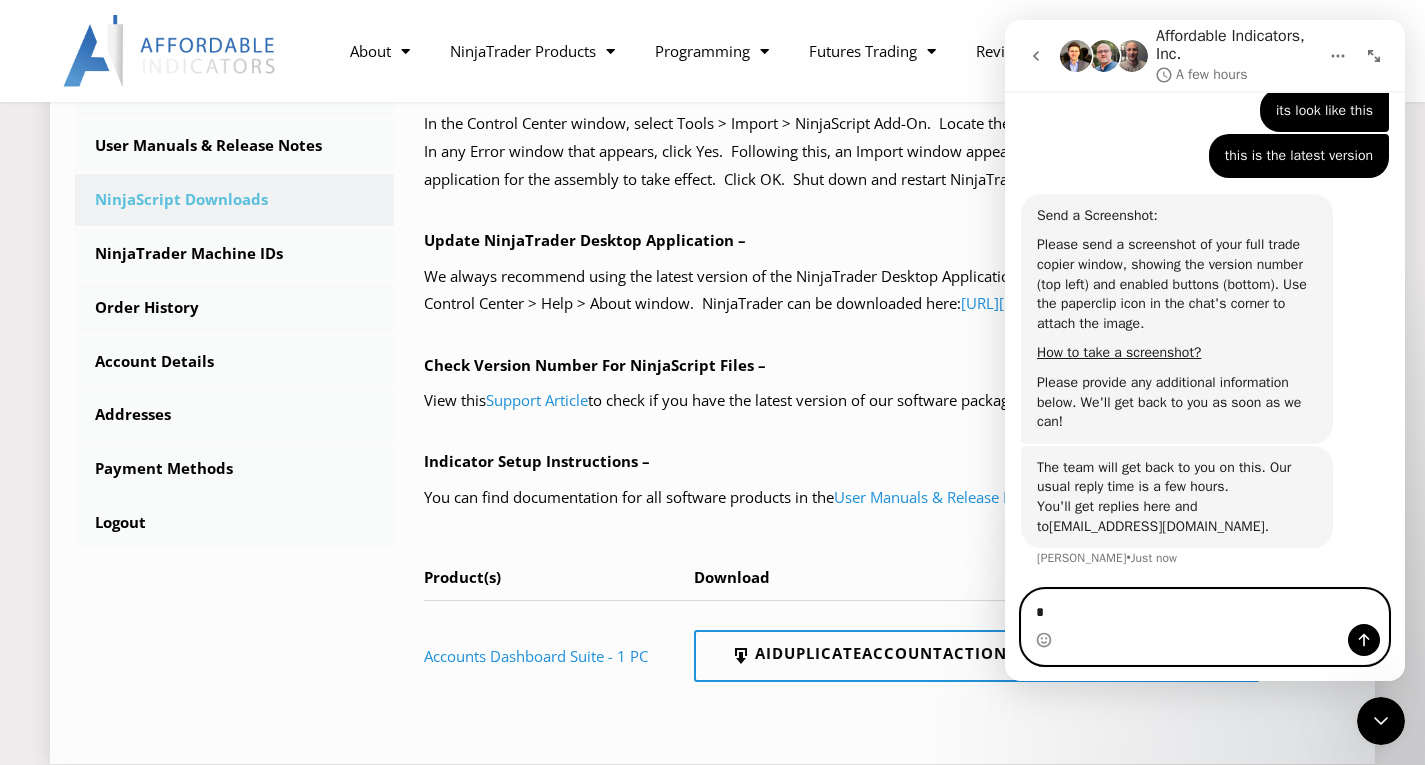 type on "**" 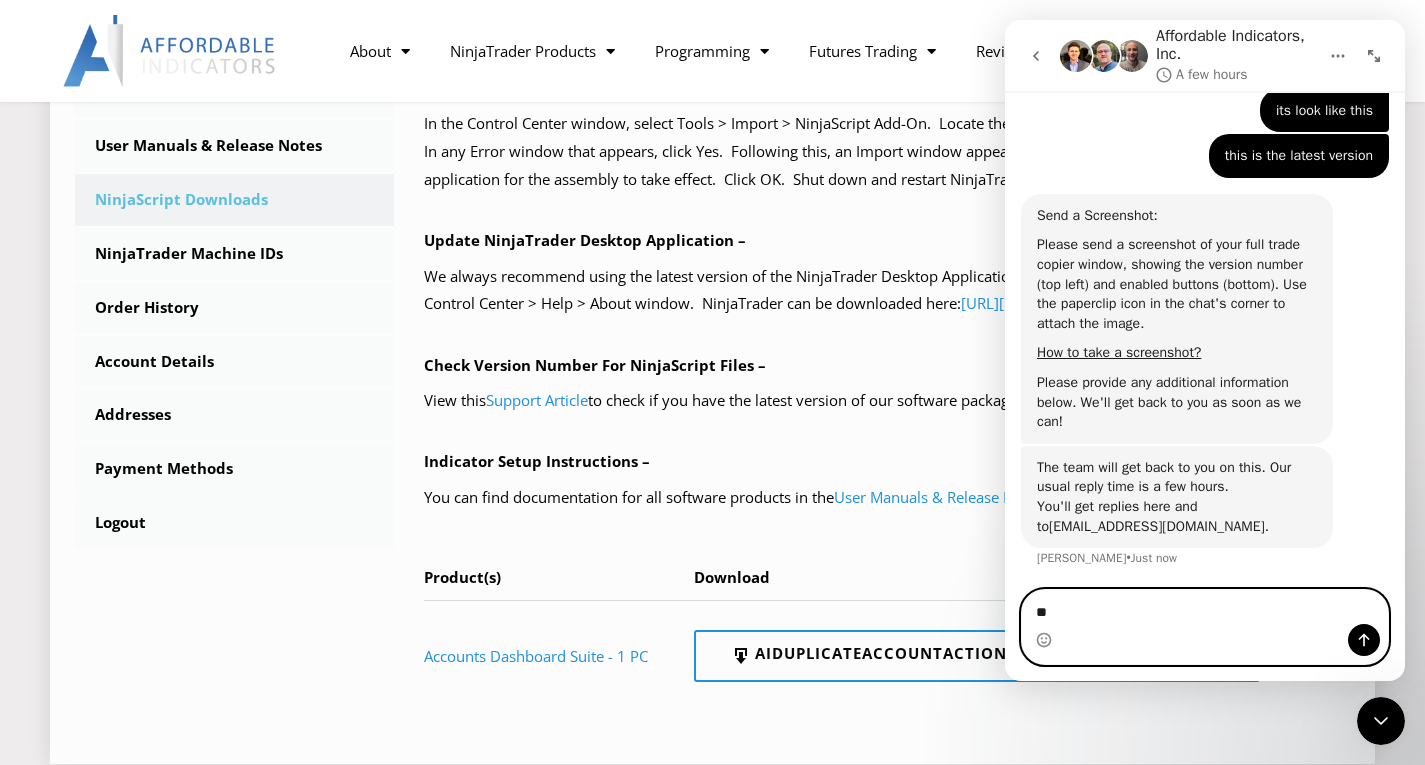 type 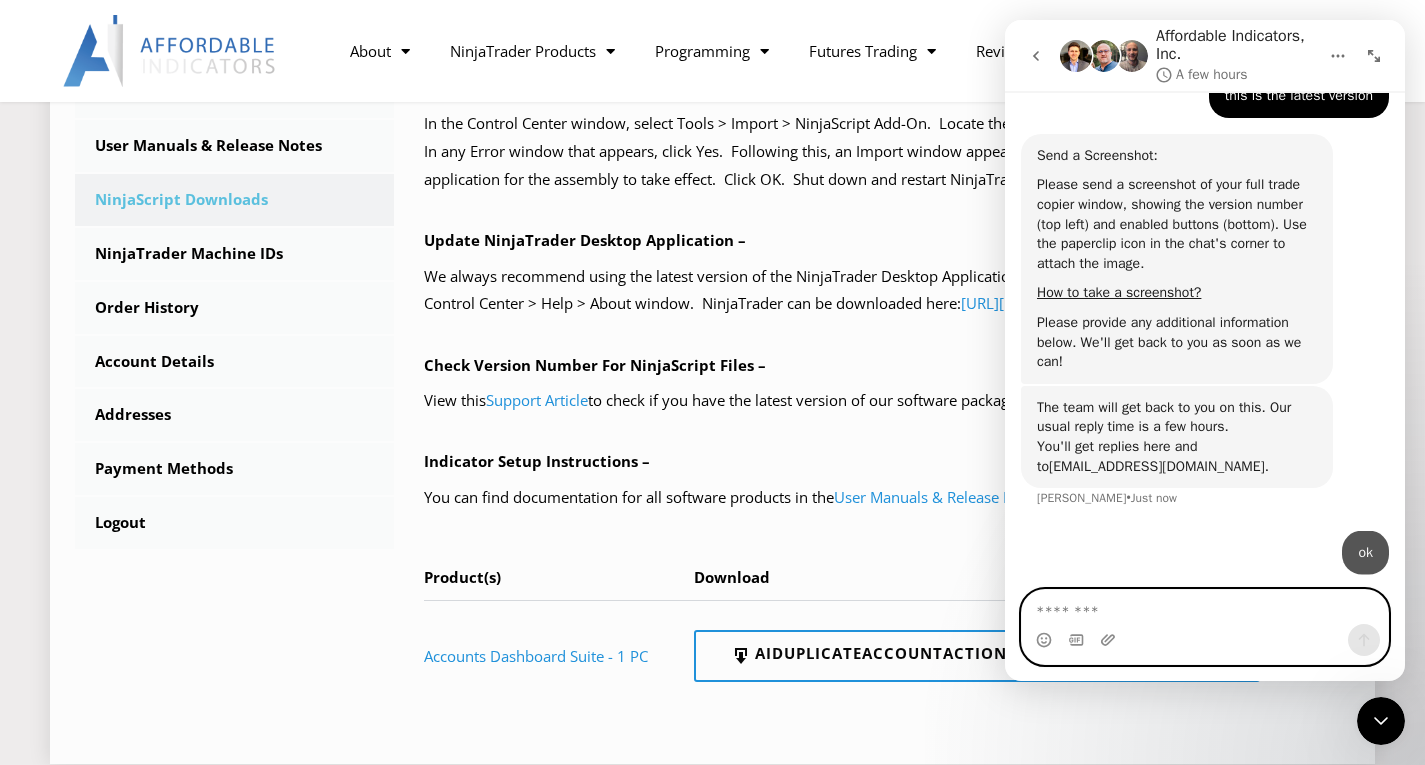 scroll, scrollTop: 1929, scrollLeft: 0, axis: vertical 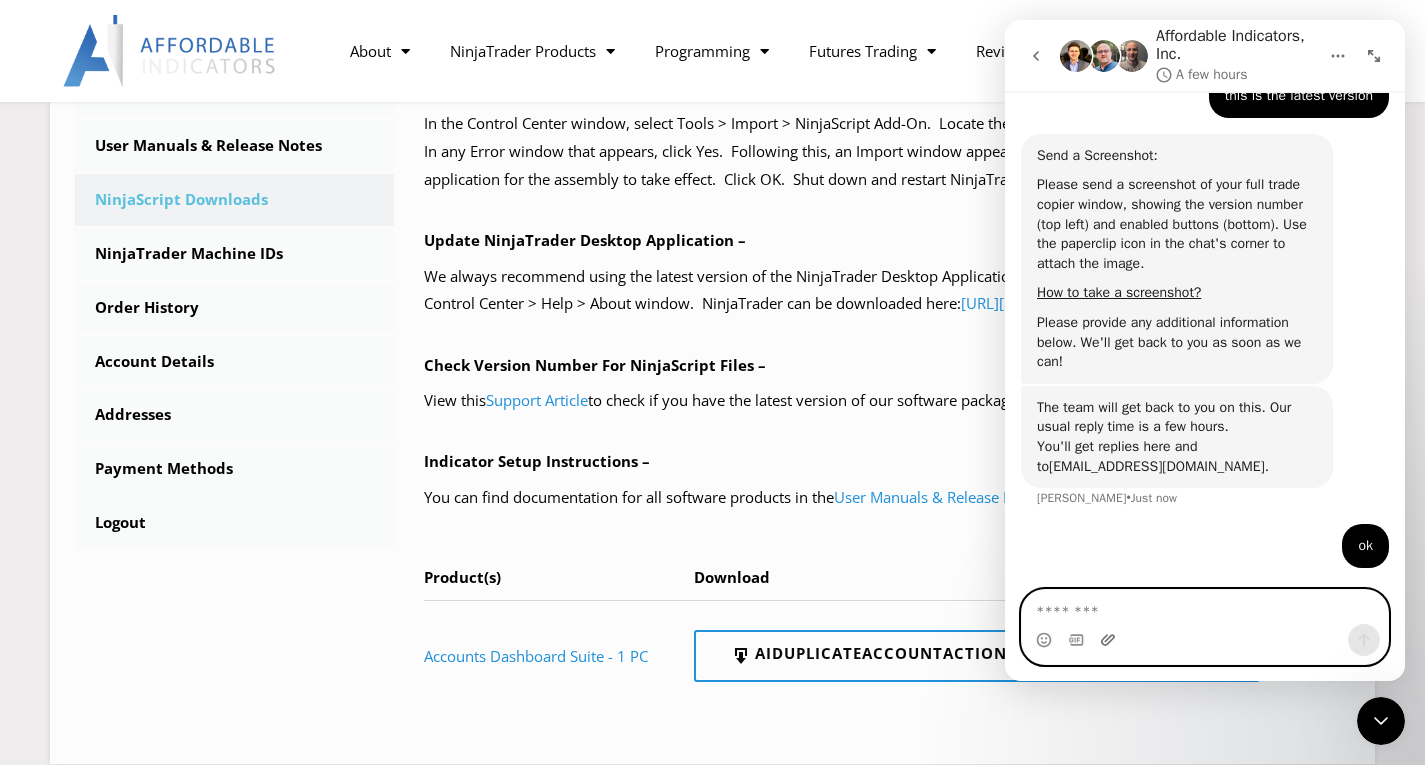 click 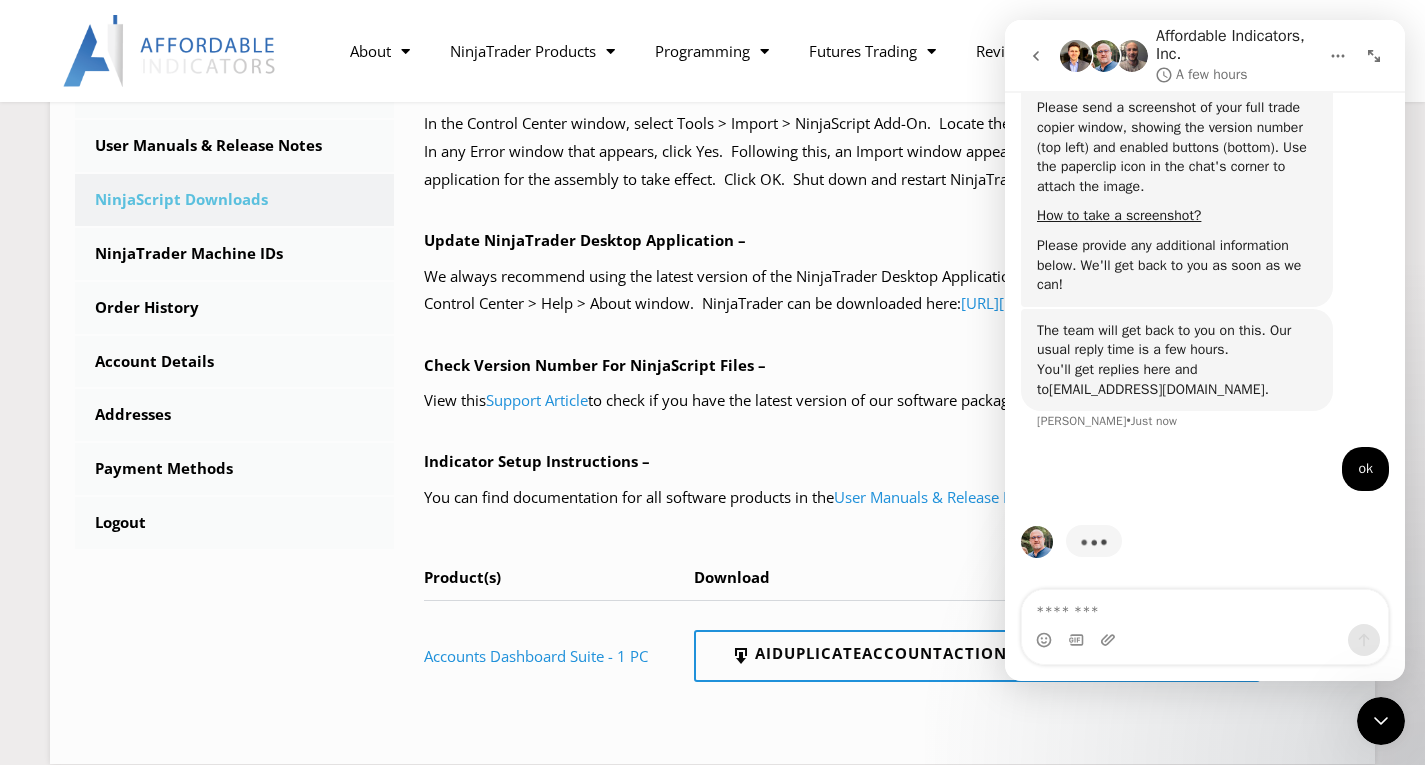 scroll, scrollTop: 1929, scrollLeft: 0, axis: vertical 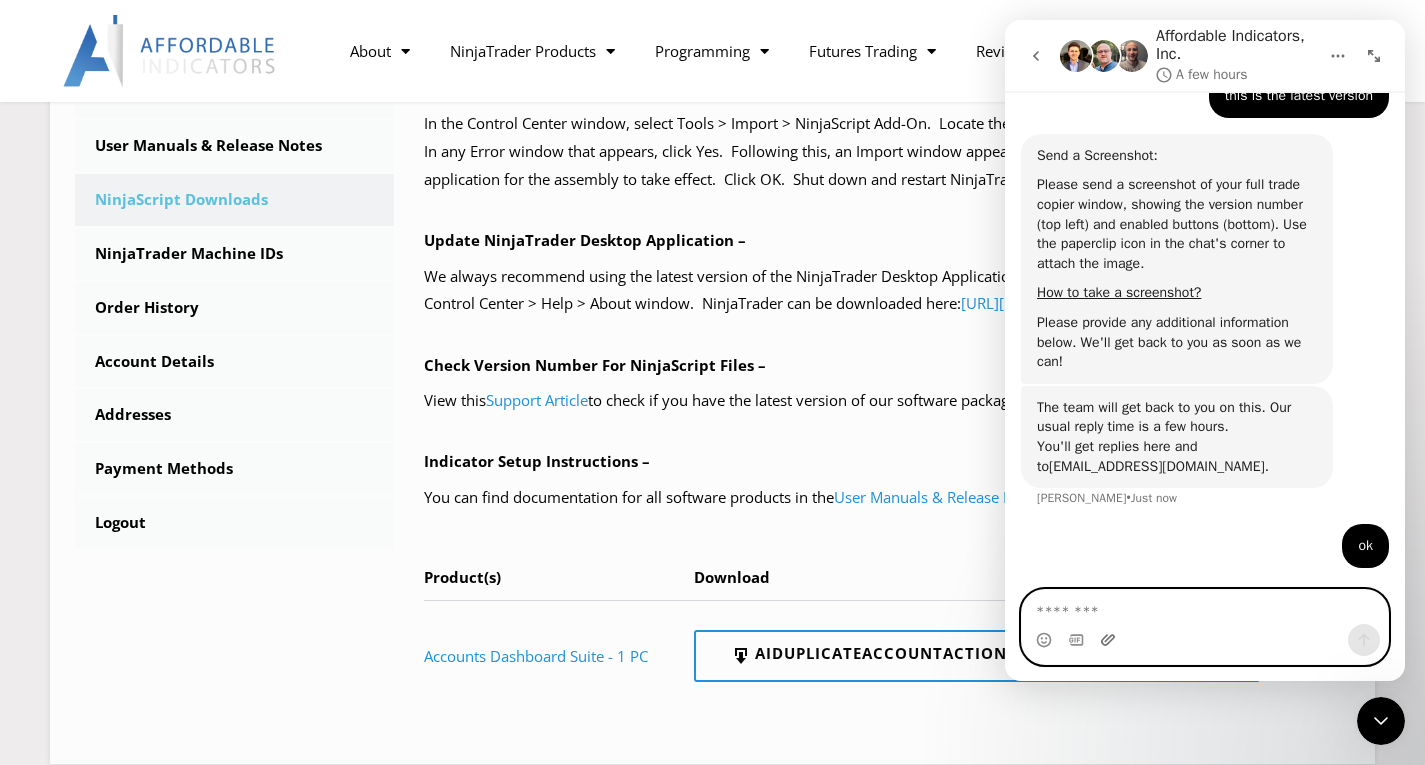 click 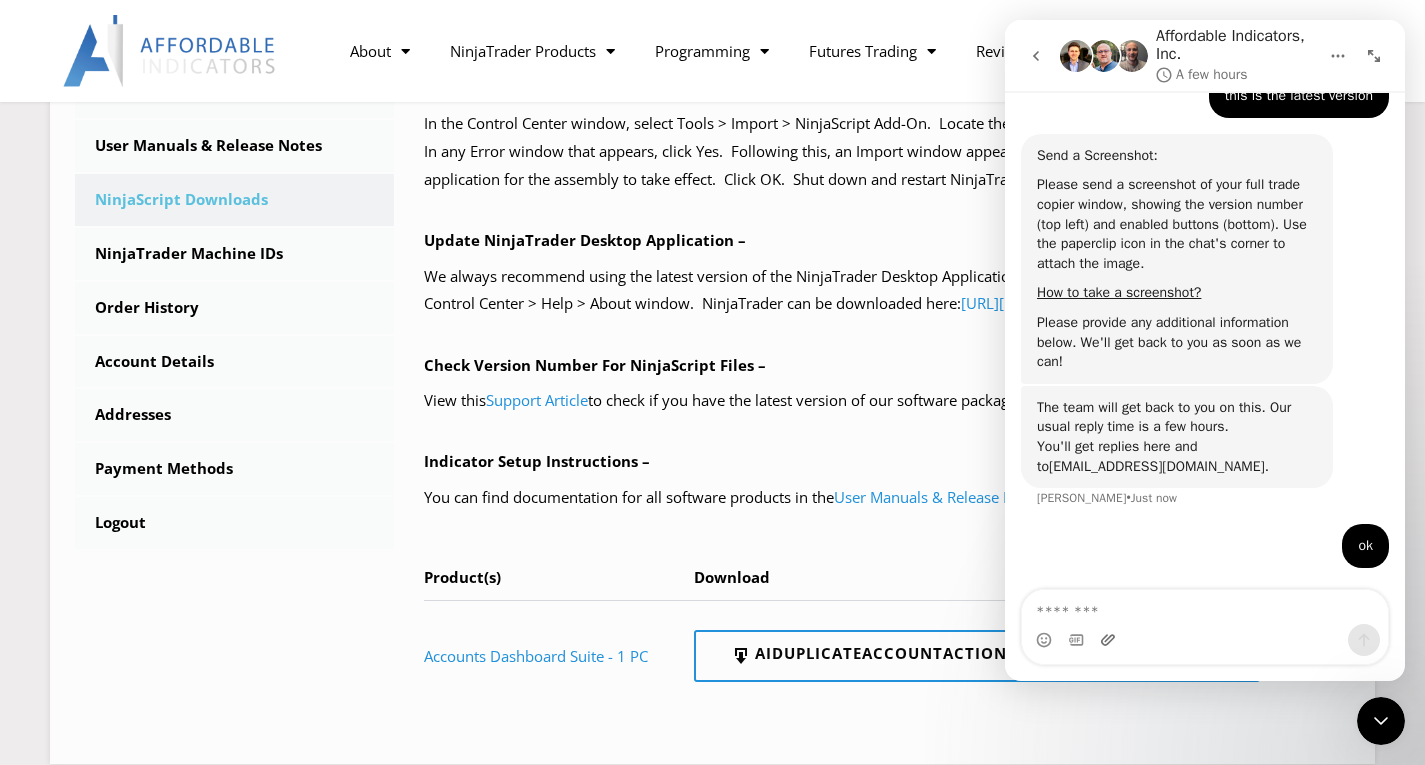 scroll, scrollTop: 2006, scrollLeft: 0, axis: vertical 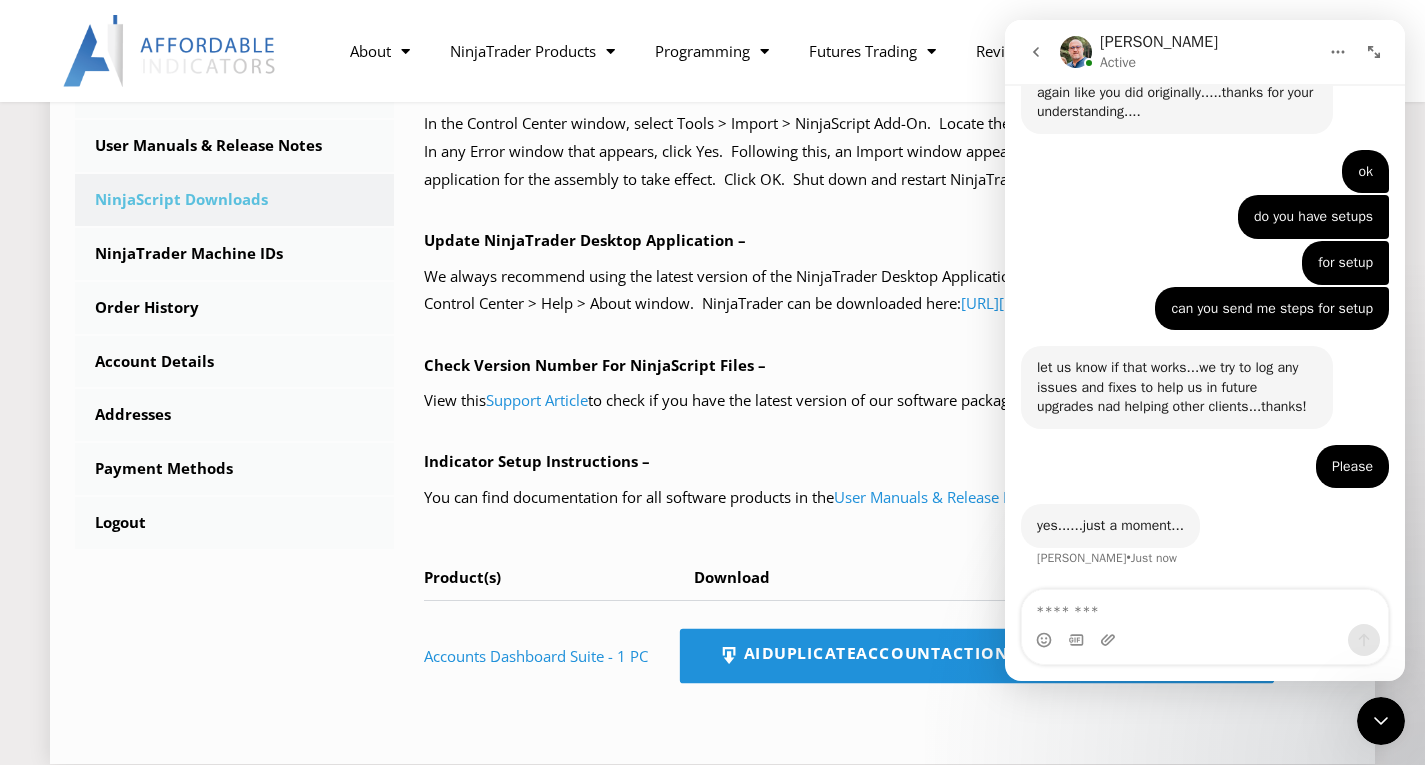 click on "AIDuplicateAccountActions_NT8_25.2.5.1.zip" at bounding box center [977, 656] 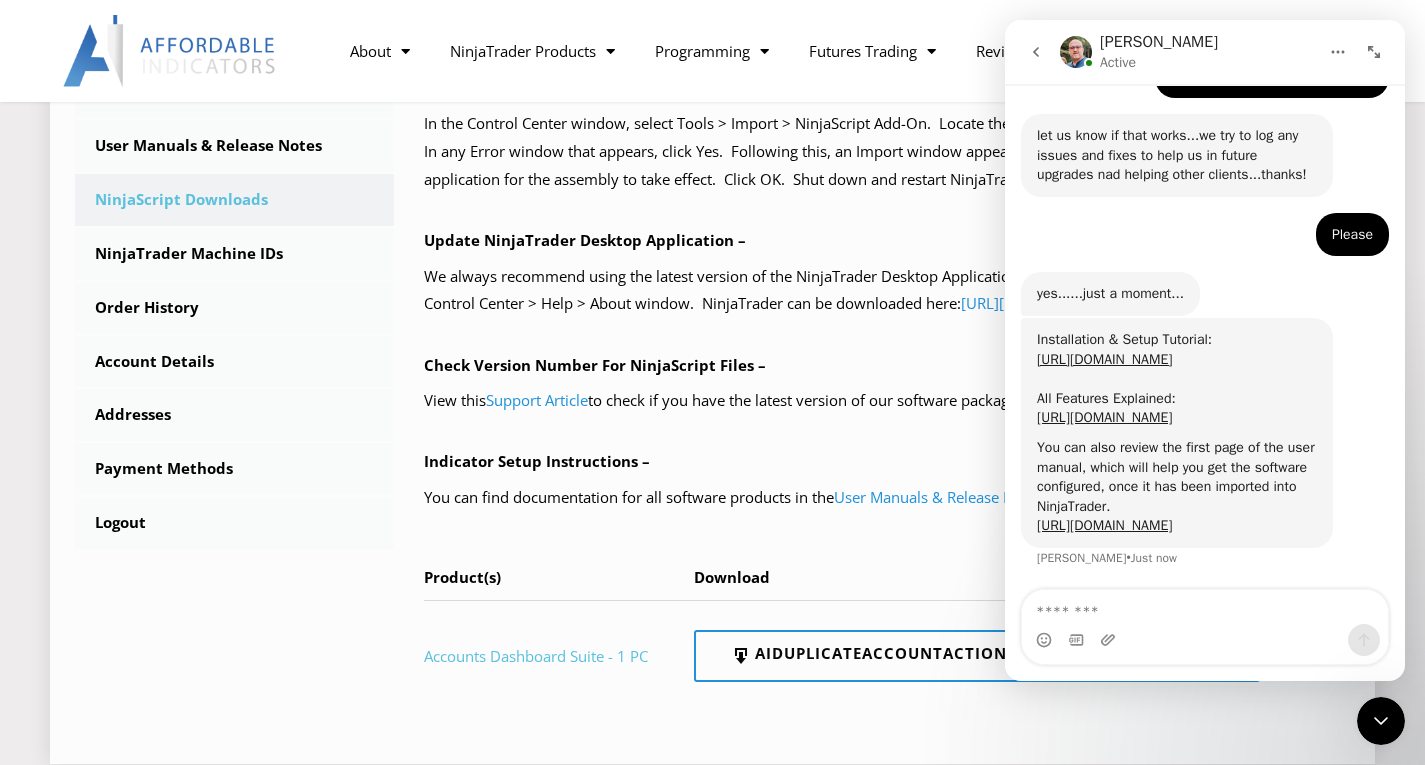 scroll, scrollTop: 3234, scrollLeft: 0, axis: vertical 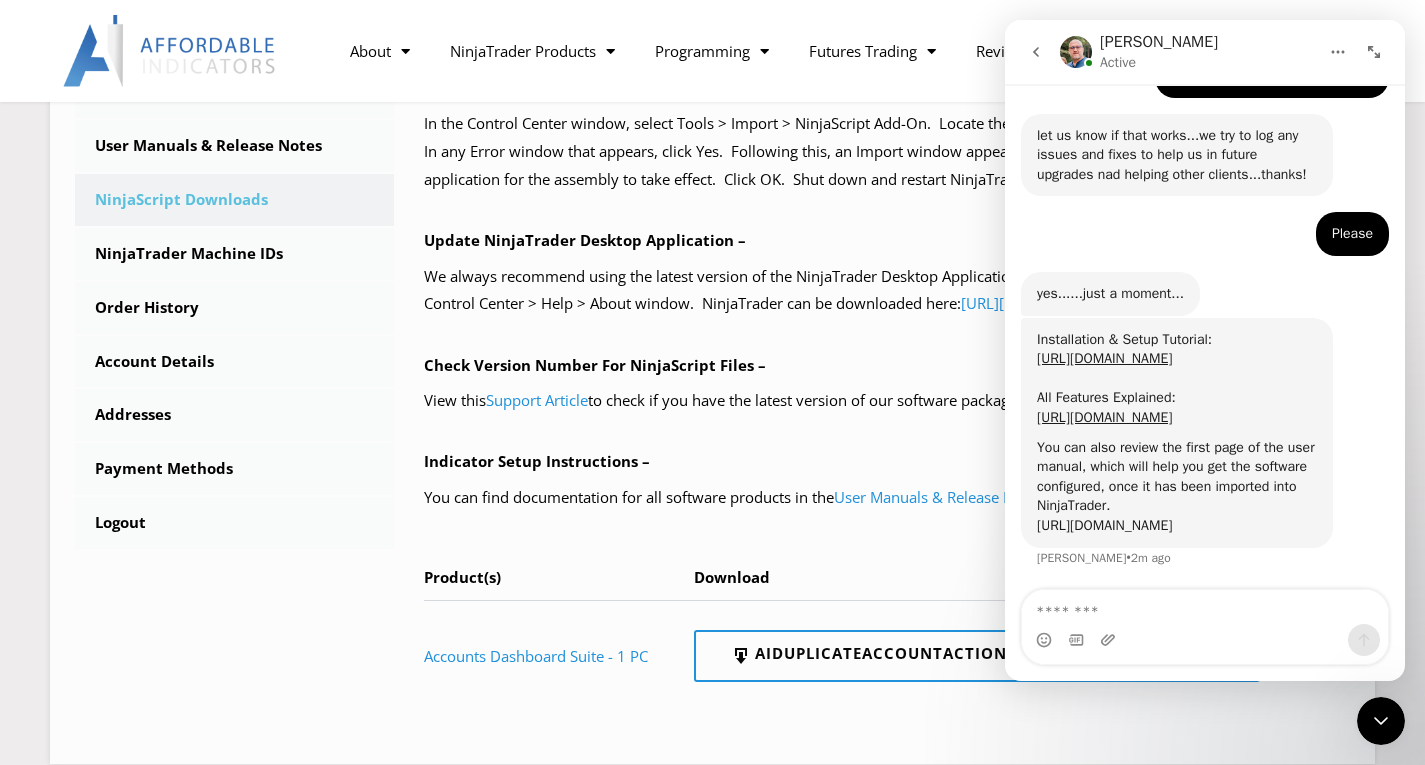 click on "[URL][DOMAIN_NAME]" at bounding box center [1104, 525] 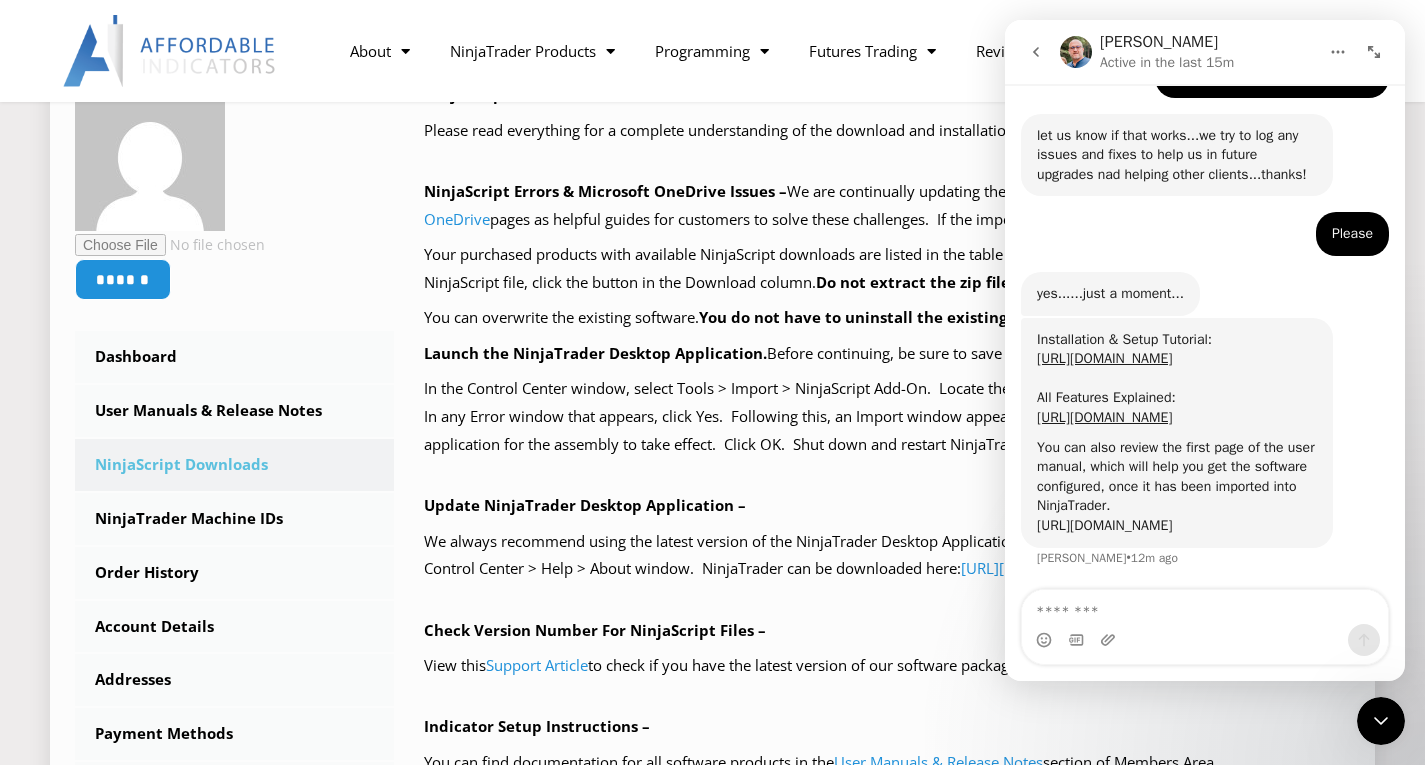 scroll, scrollTop: 0, scrollLeft: 0, axis: both 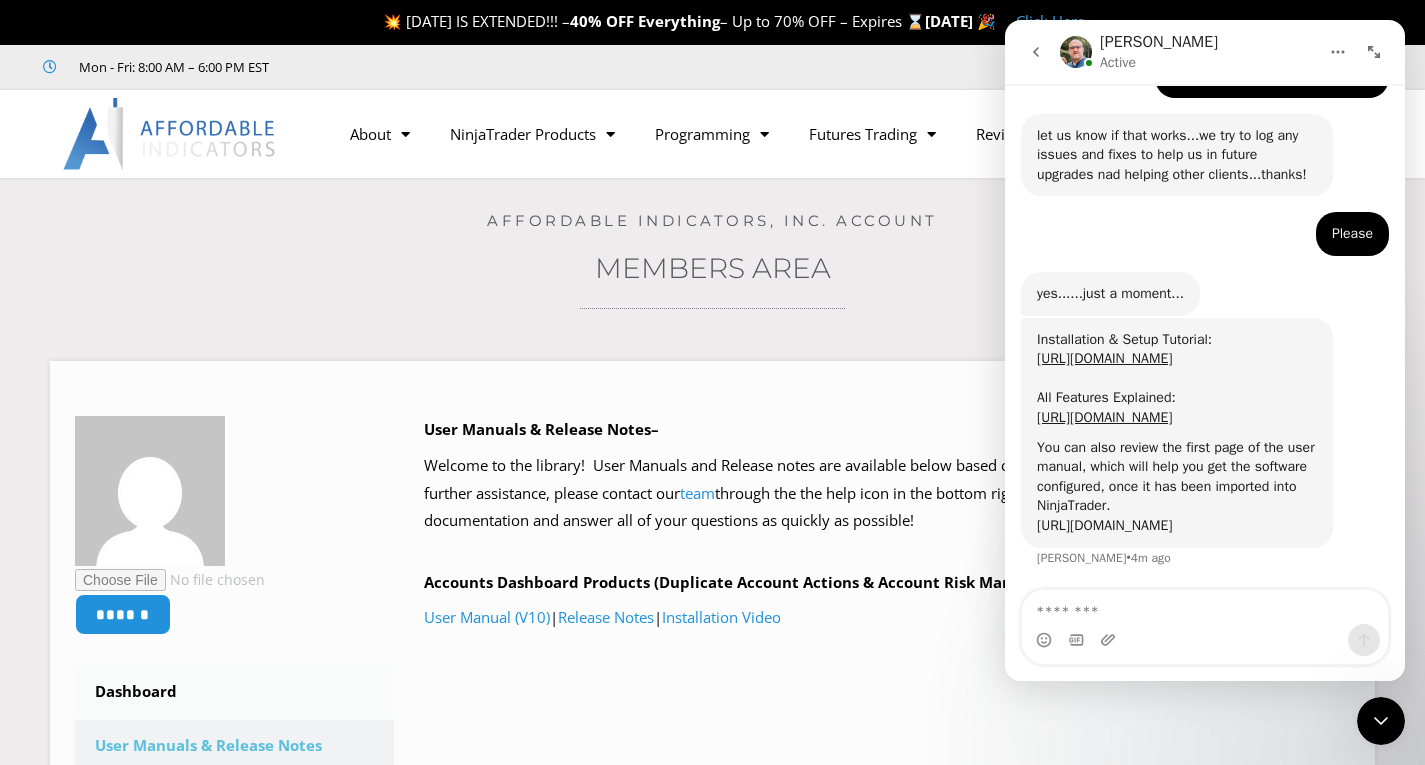 click on "[URL][DOMAIN_NAME]" at bounding box center (1104, 525) 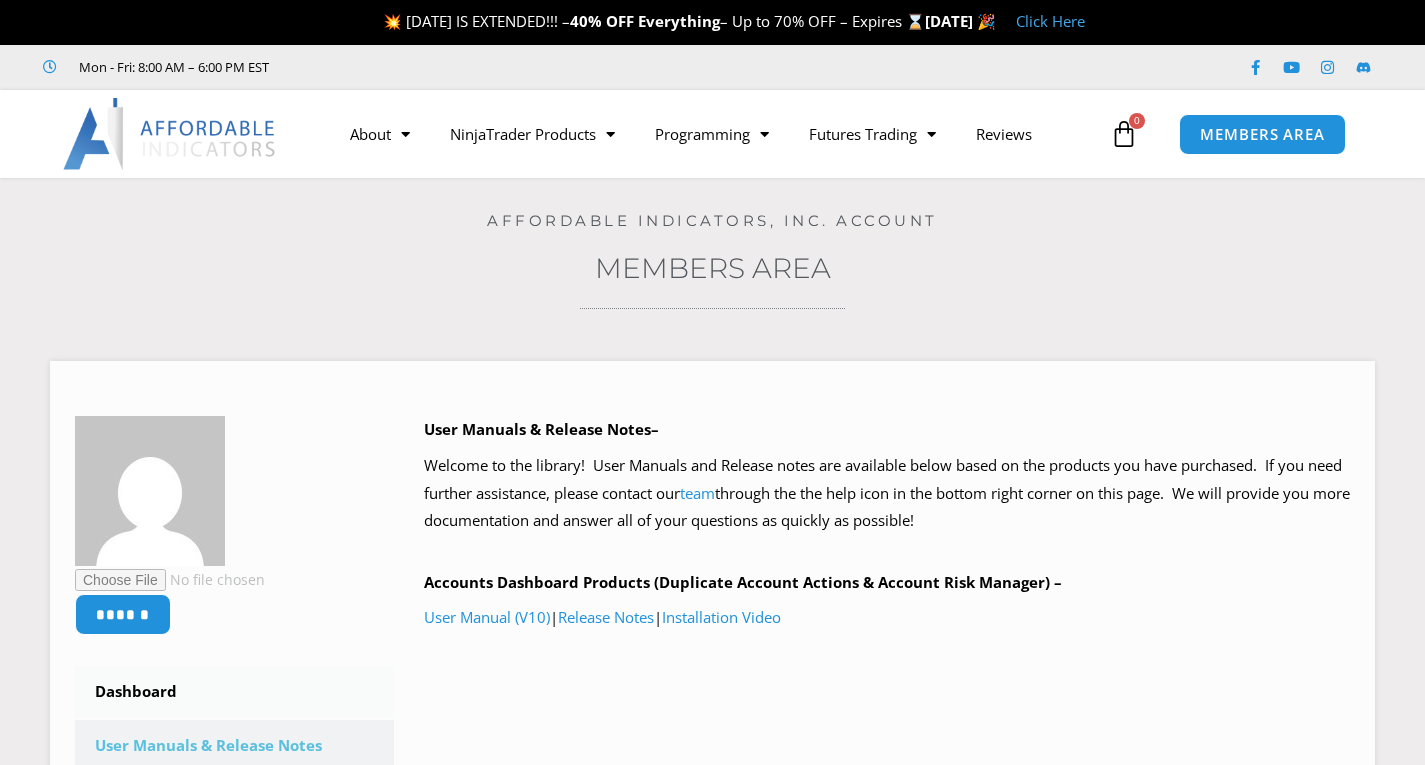 scroll, scrollTop: 0, scrollLeft: 0, axis: both 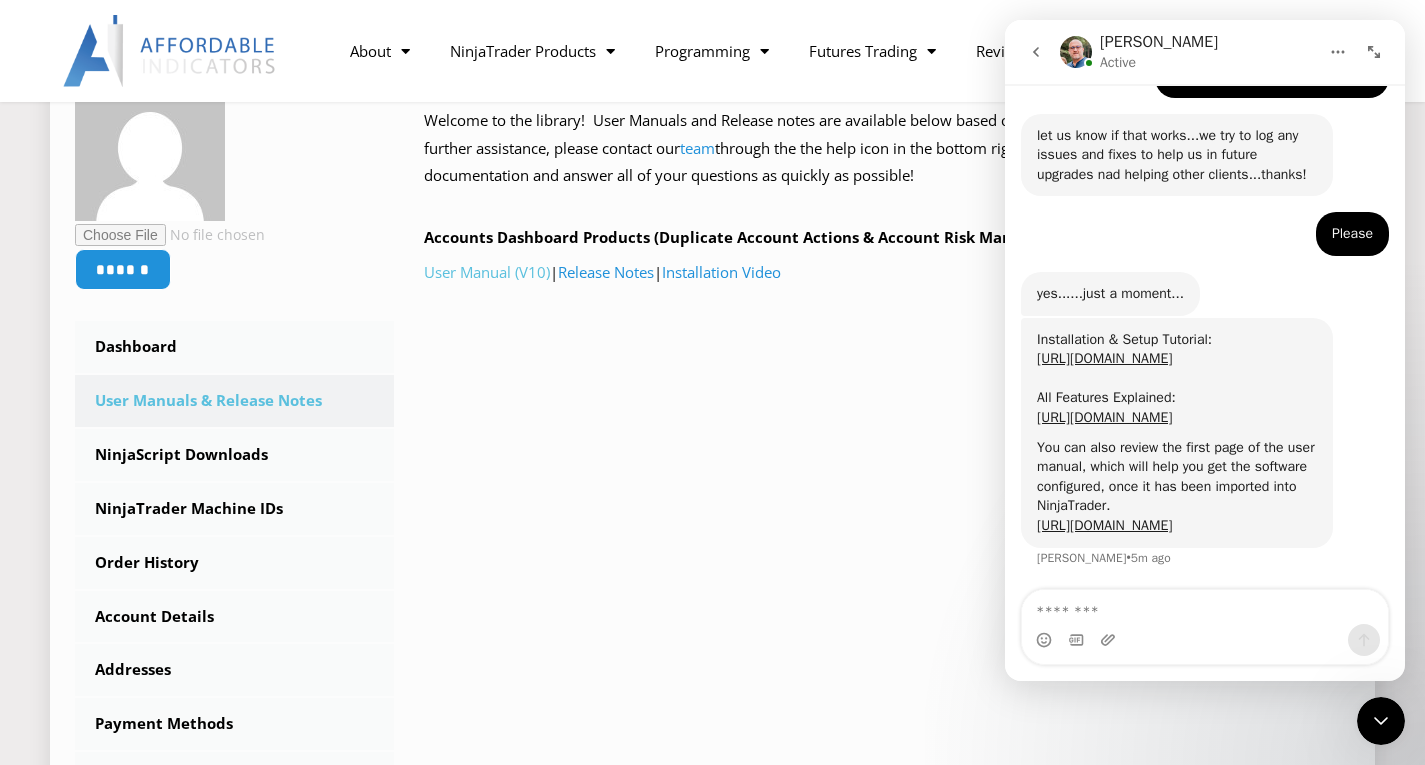 click on "User Manual (V10)" at bounding box center [487, 272] 